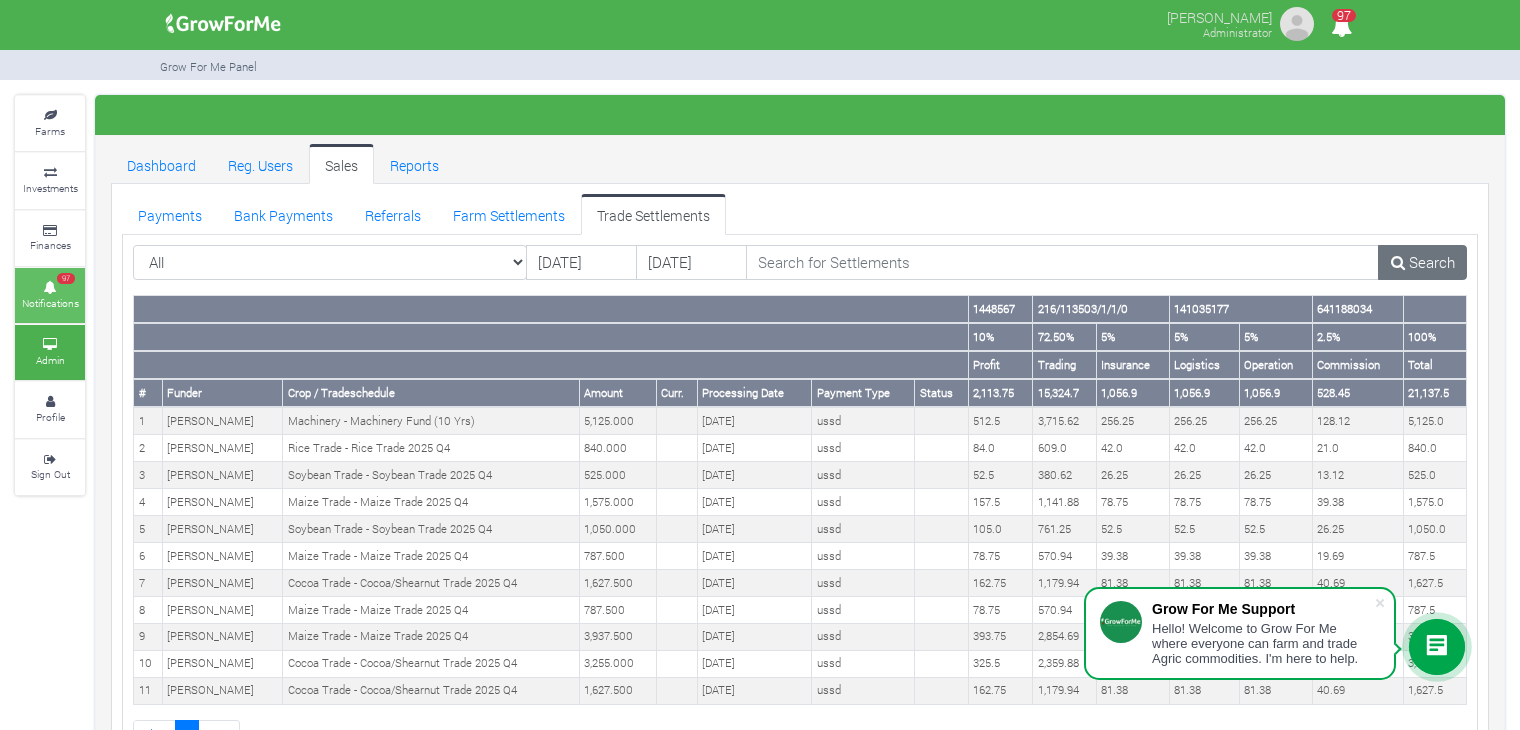 scroll, scrollTop: 0, scrollLeft: 0, axis: both 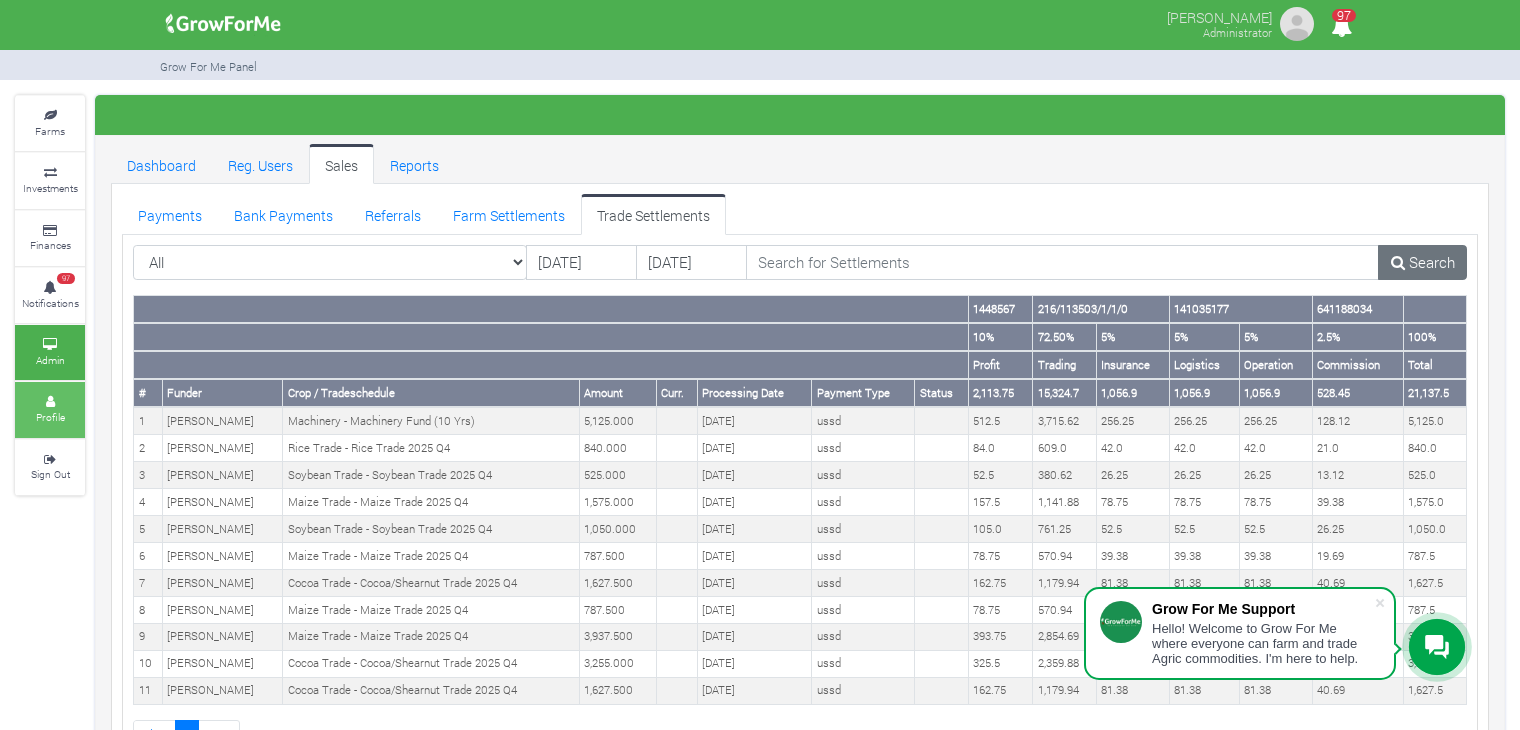 click on "Profile" at bounding box center (50, 409) 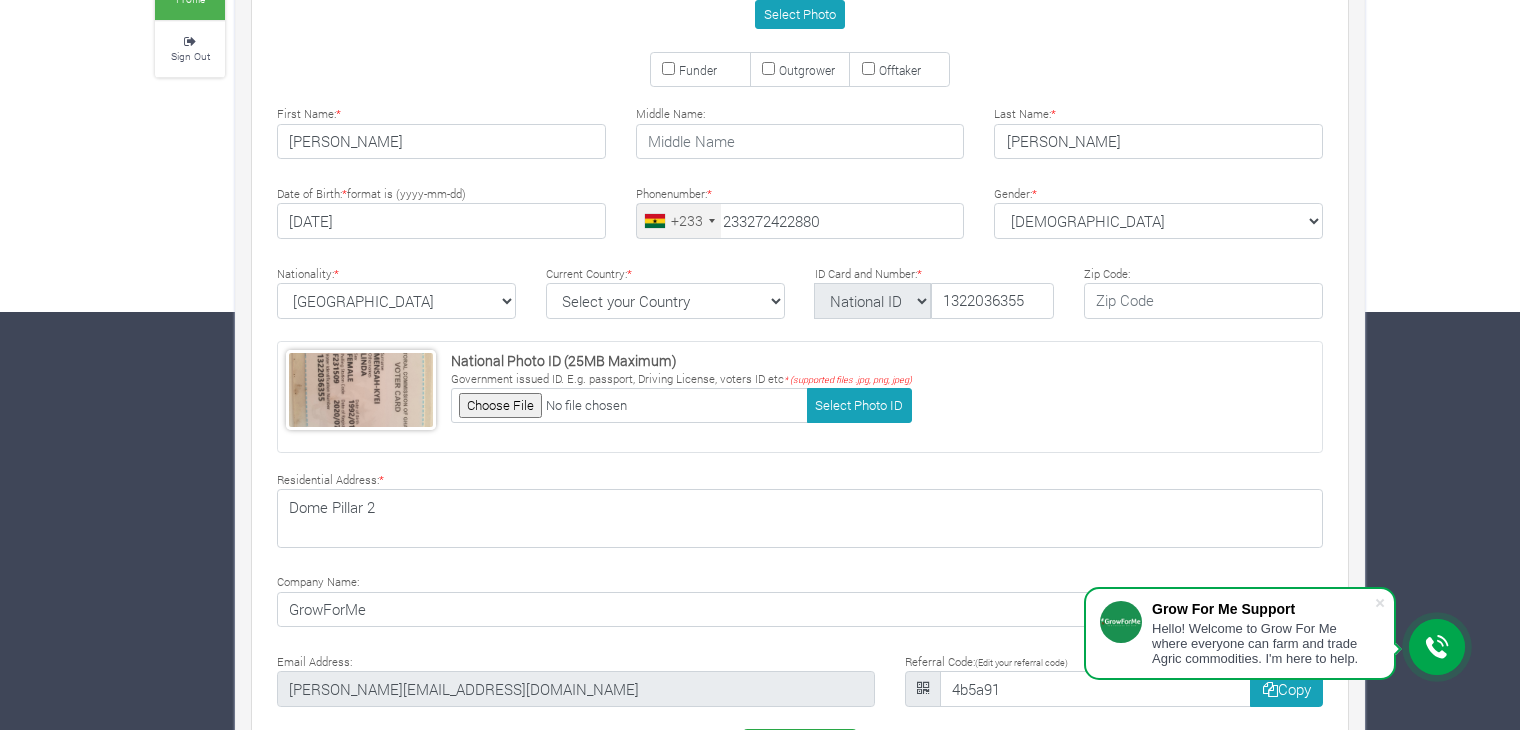 scroll, scrollTop: 0, scrollLeft: 0, axis: both 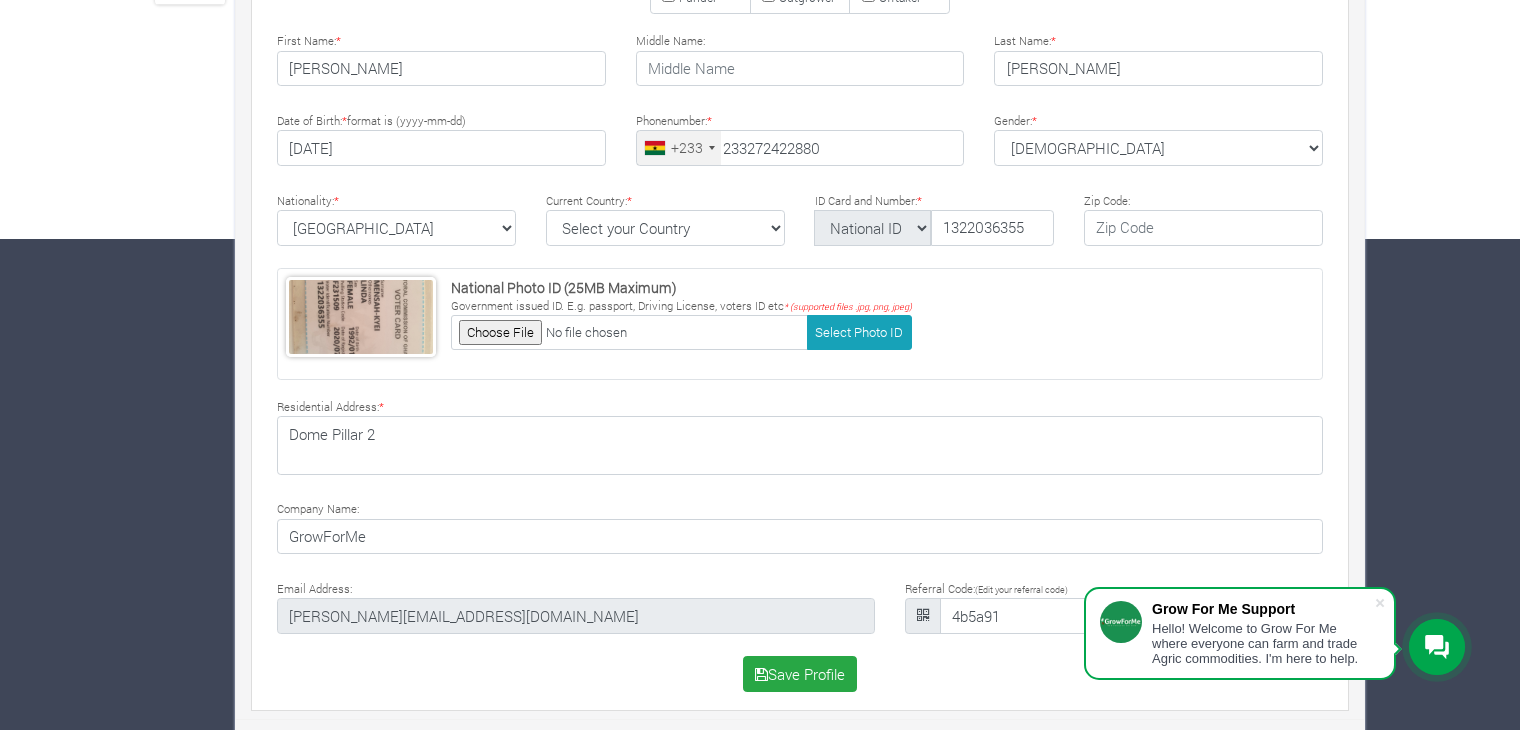type on "27 242 2880" 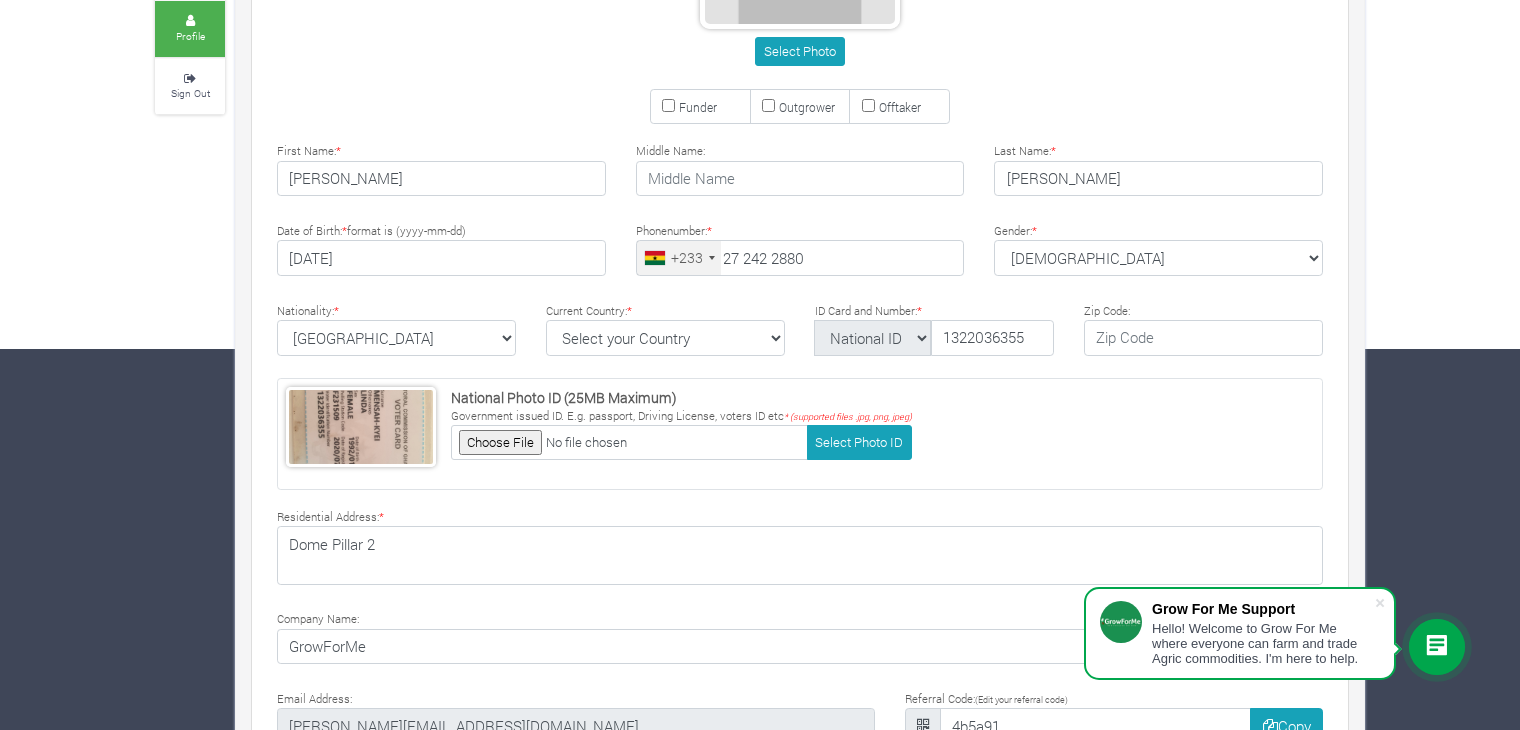 scroll, scrollTop: 491, scrollLeft: 0, axis: vertical 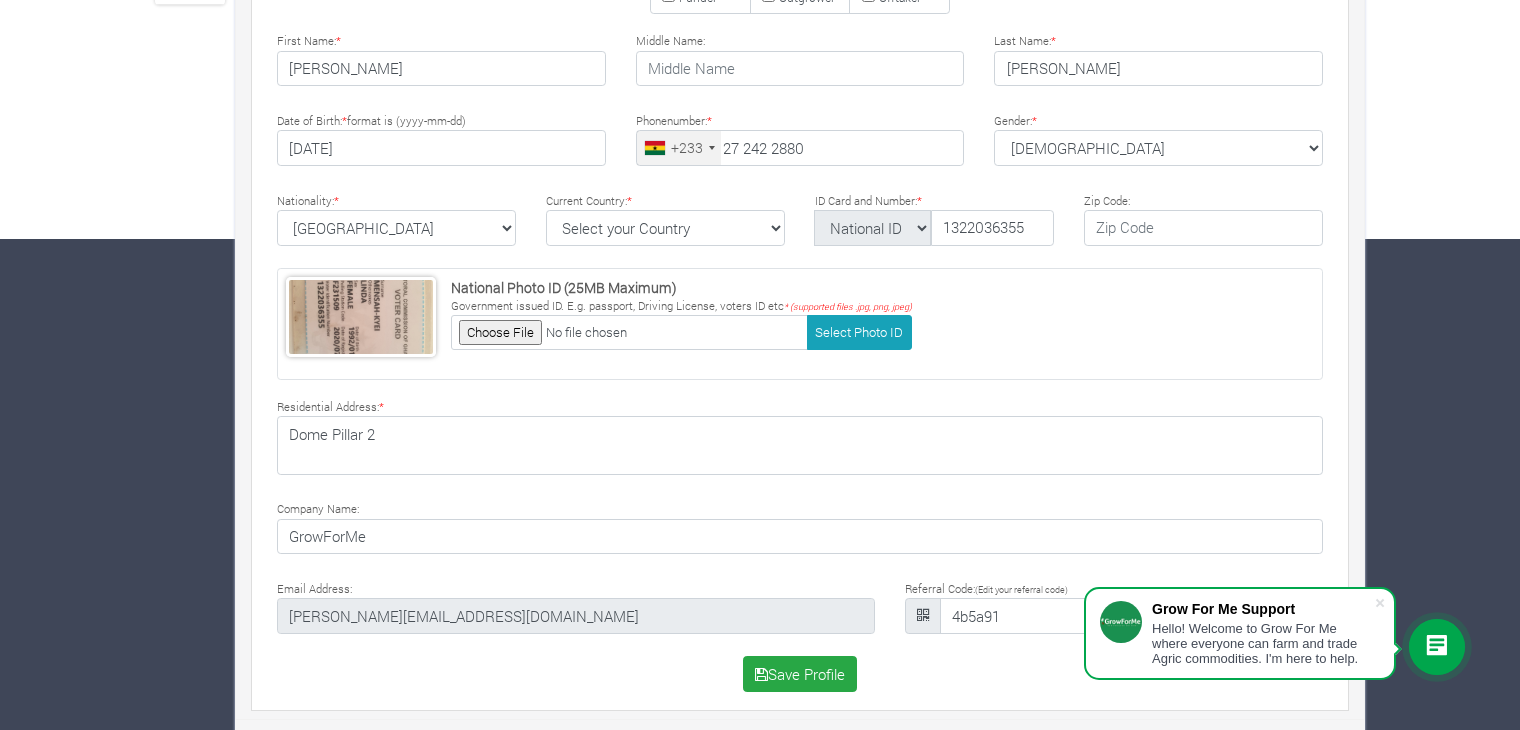 click on "Farms
Investments
Finances
97   Notifications
Admin
Profile
Sign Out
Linda Mensah-Kyei" at bounding box center (760, 169) 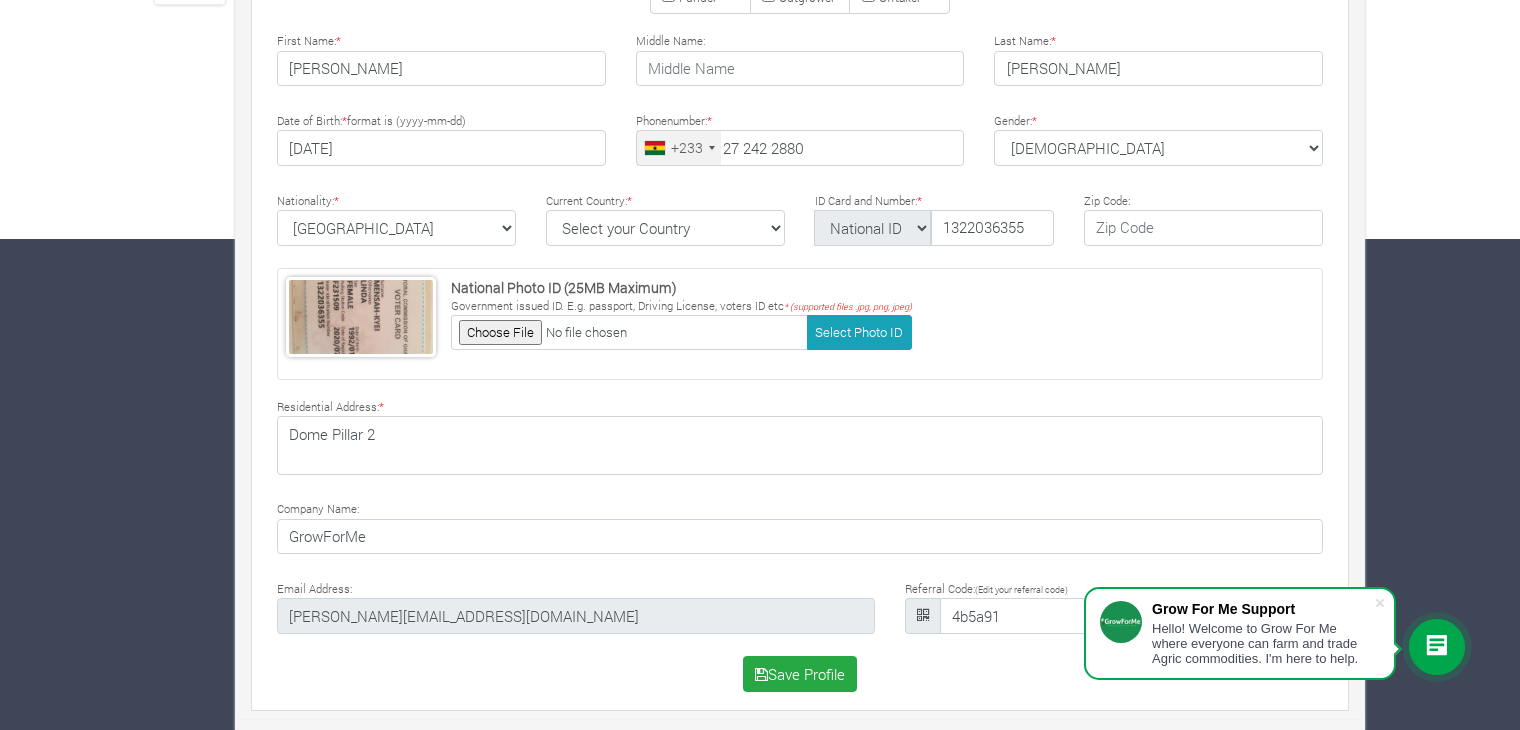 scroll, scrollTop: 0, scrollLeft: 0, axis: both 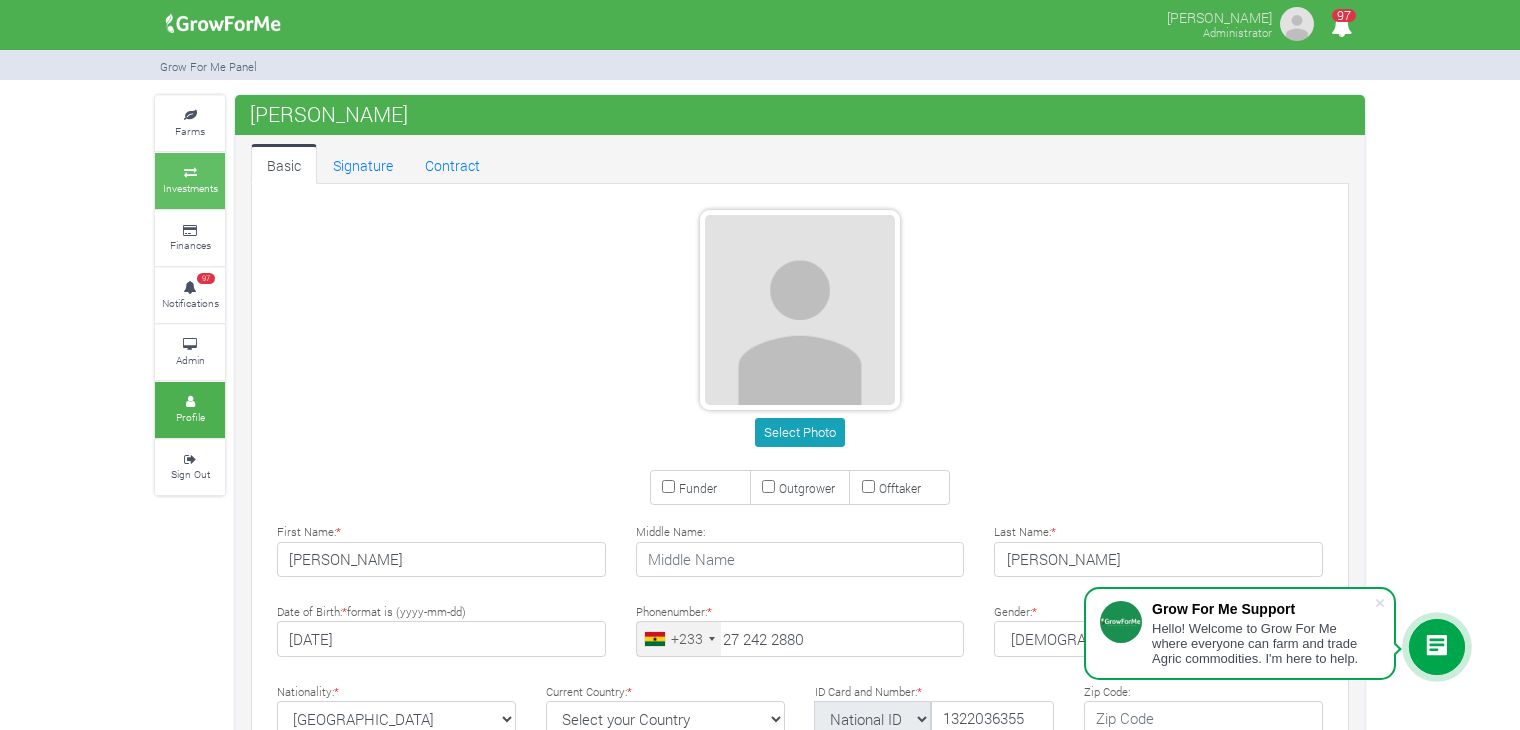 click on "Investments" at bounding box center [190, 188] 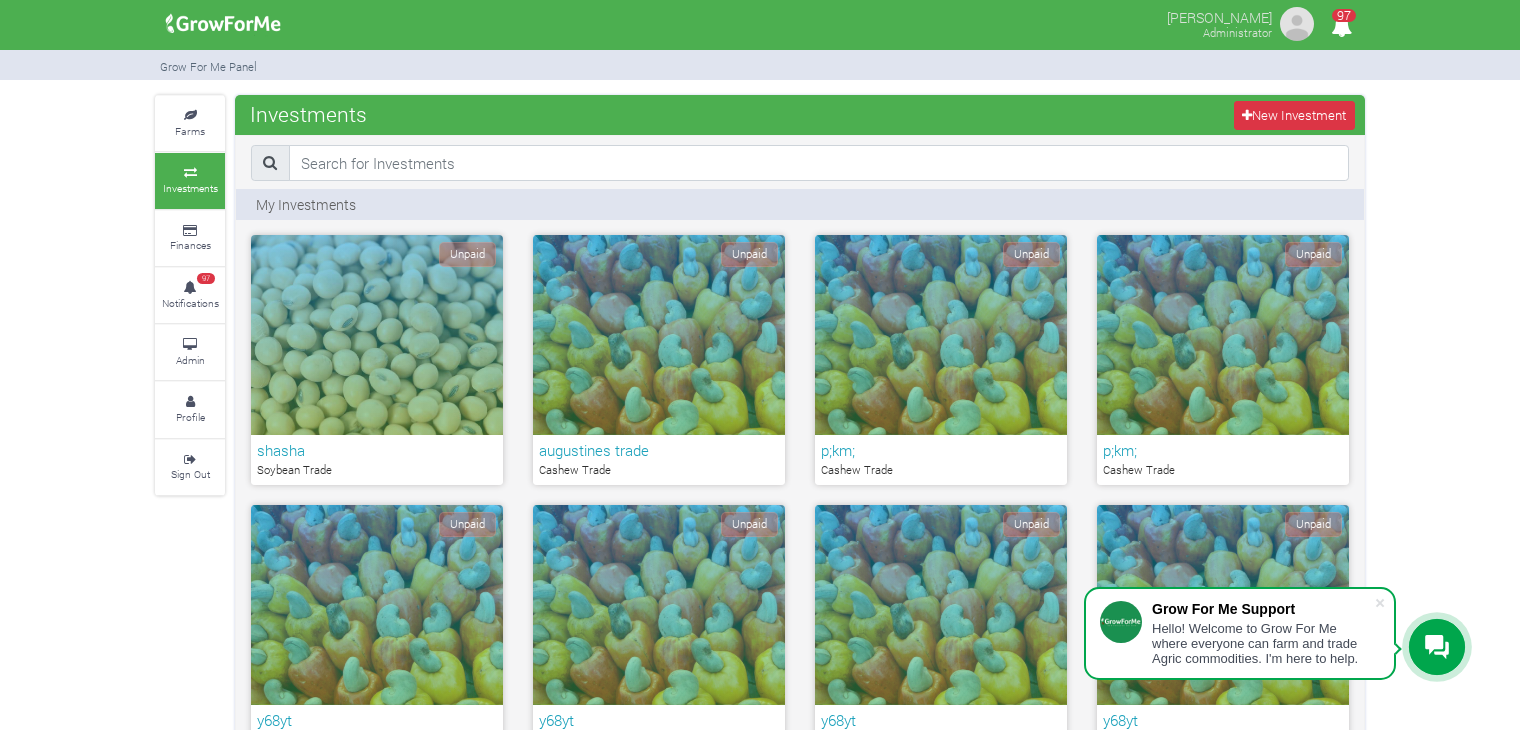 scroll, scrollTop: 0, scrollLeft: 0, axis: both 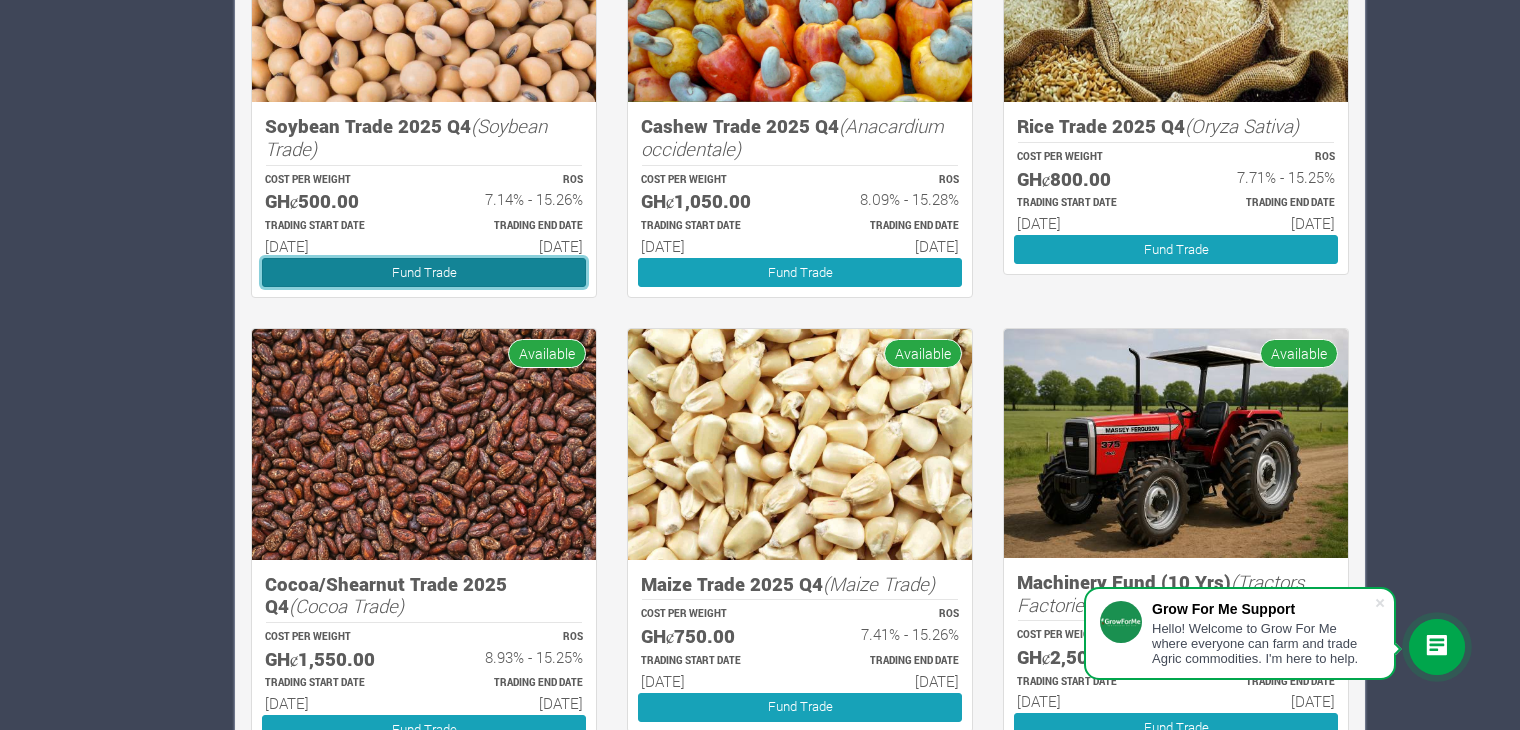 click on "Fund Trade" at bounding box center [424, 272] 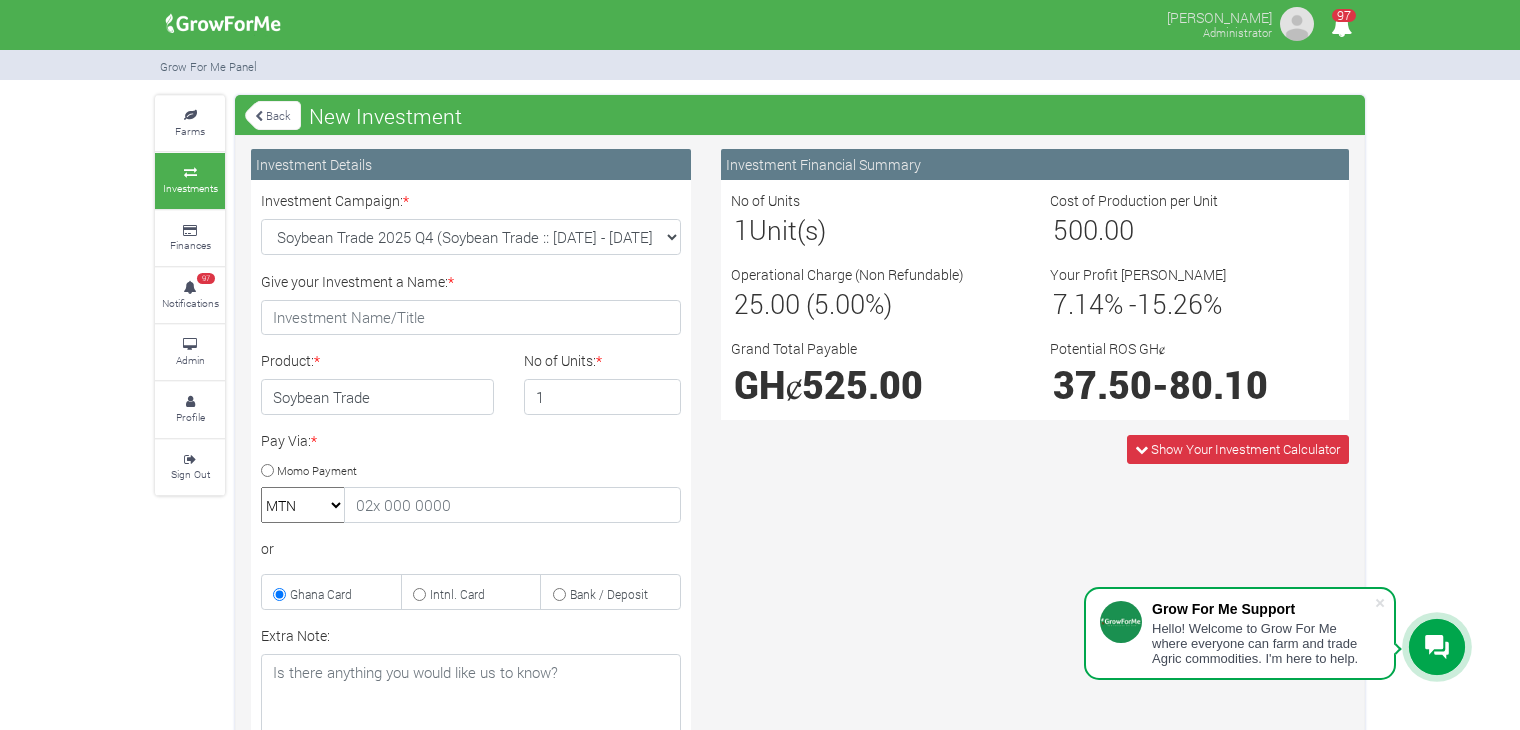 scroll, scrollTop: 0, scrollLeft: 0, axis: both 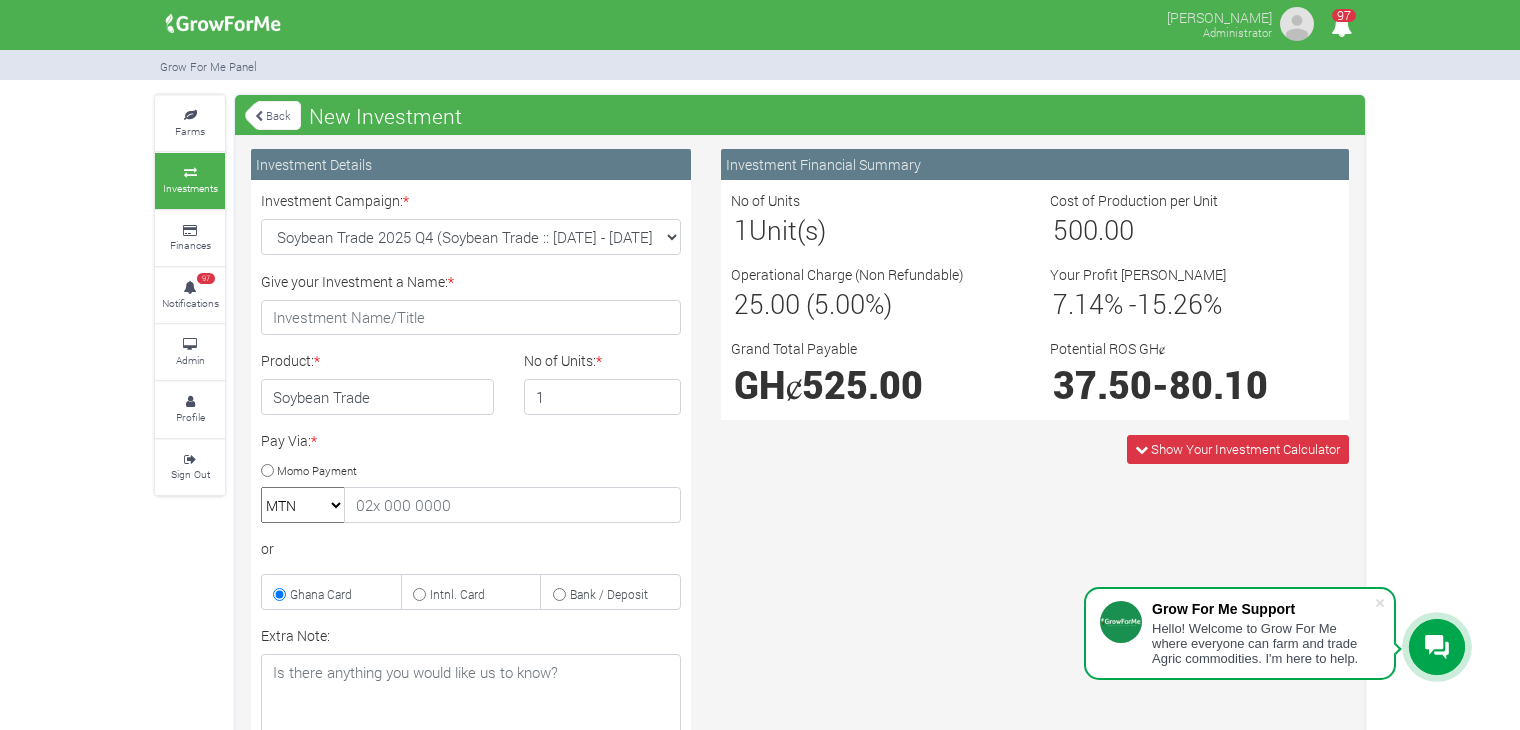 click at bounding box center [259, 116] 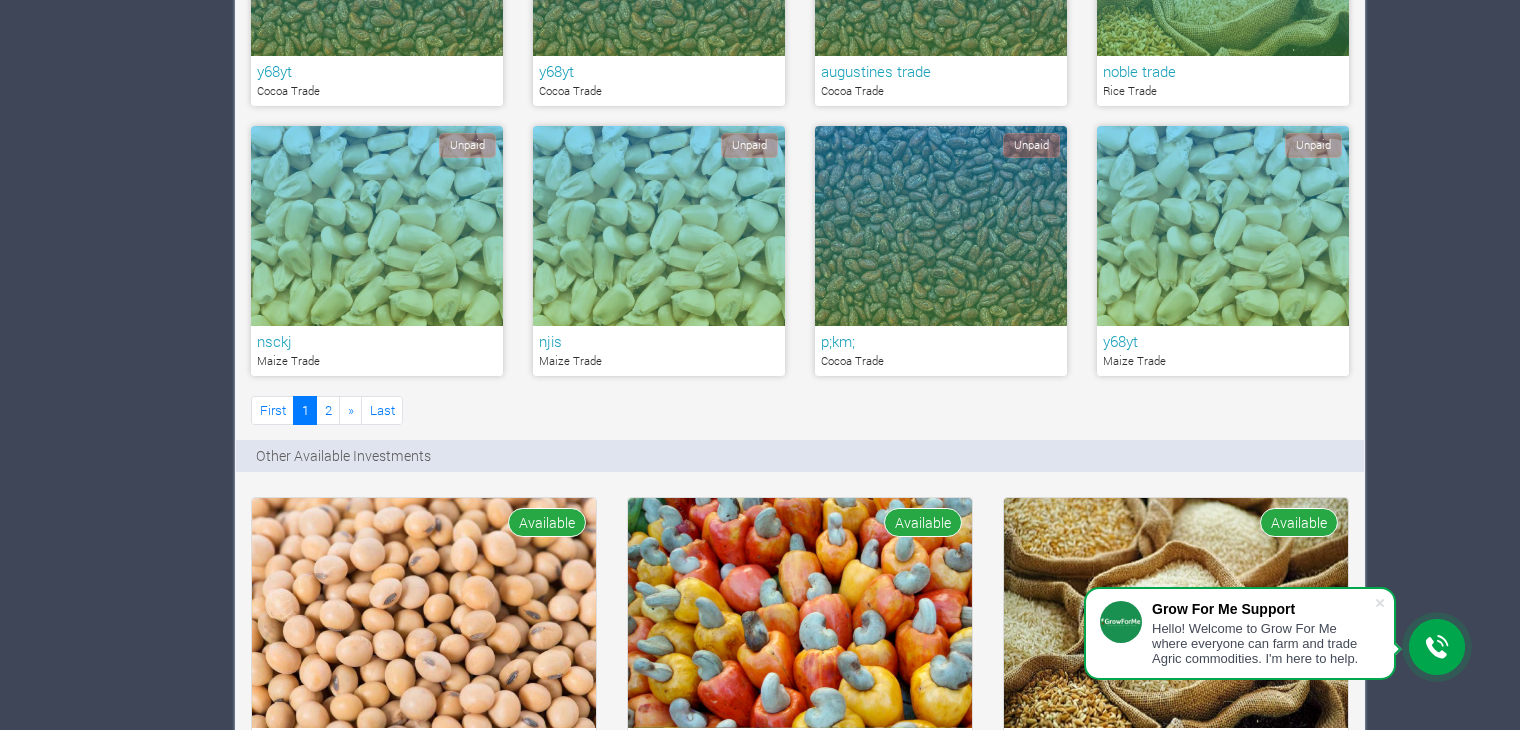 scroll, scrollTop: 0, scrollLeft: 0, axis: both 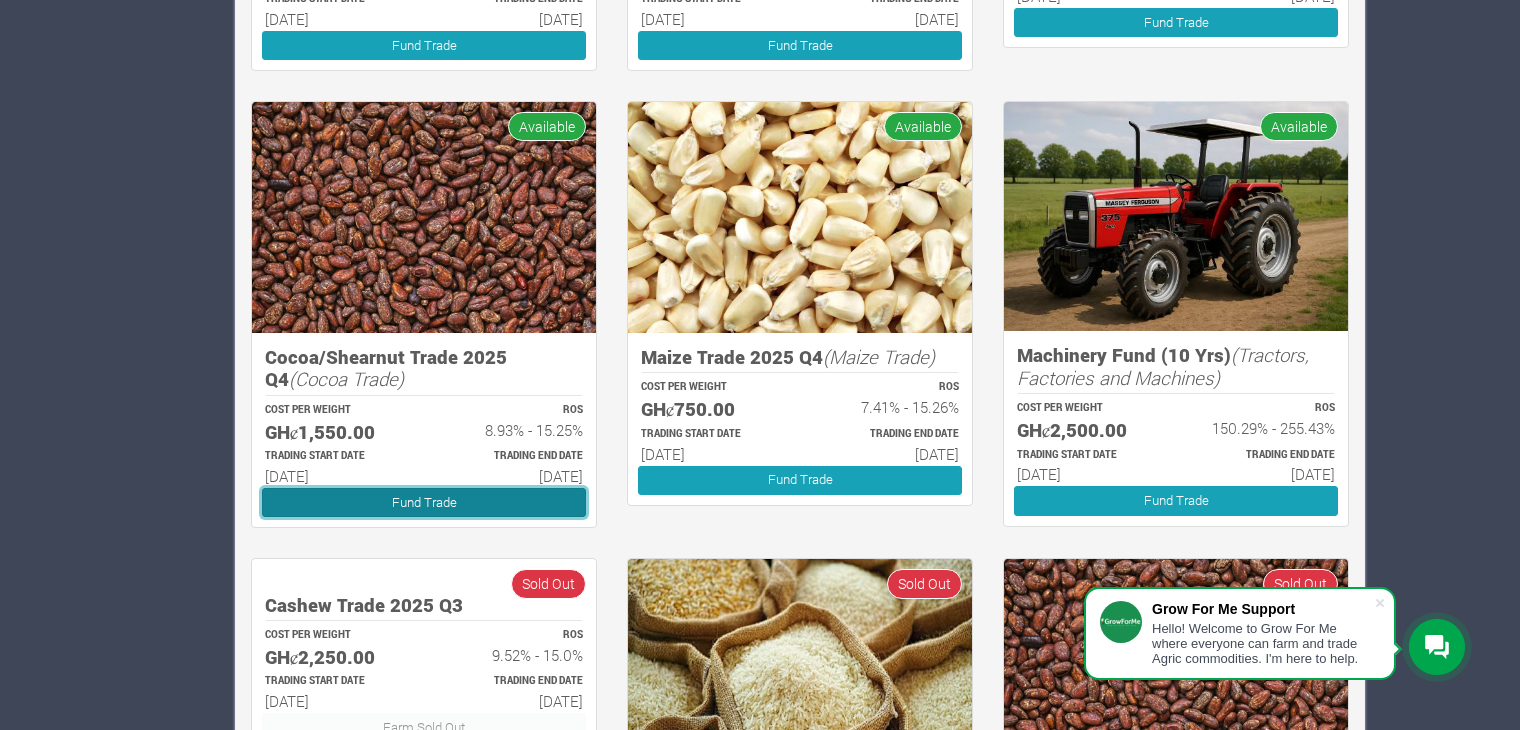 click on "Fund Trade" at bounding box center (424, 502) 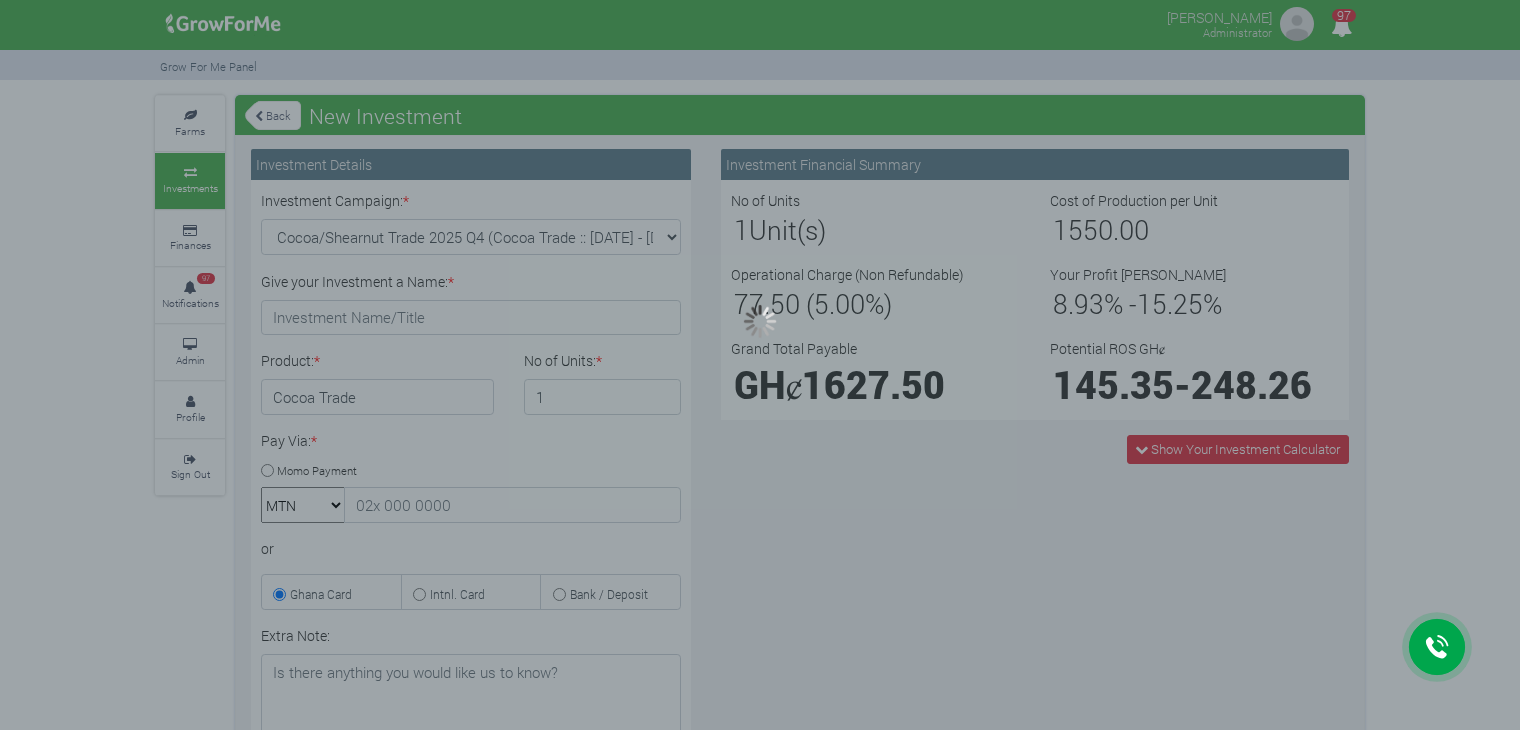 scroll, scrollTop: 0, scrollLeft: 0, axis: both 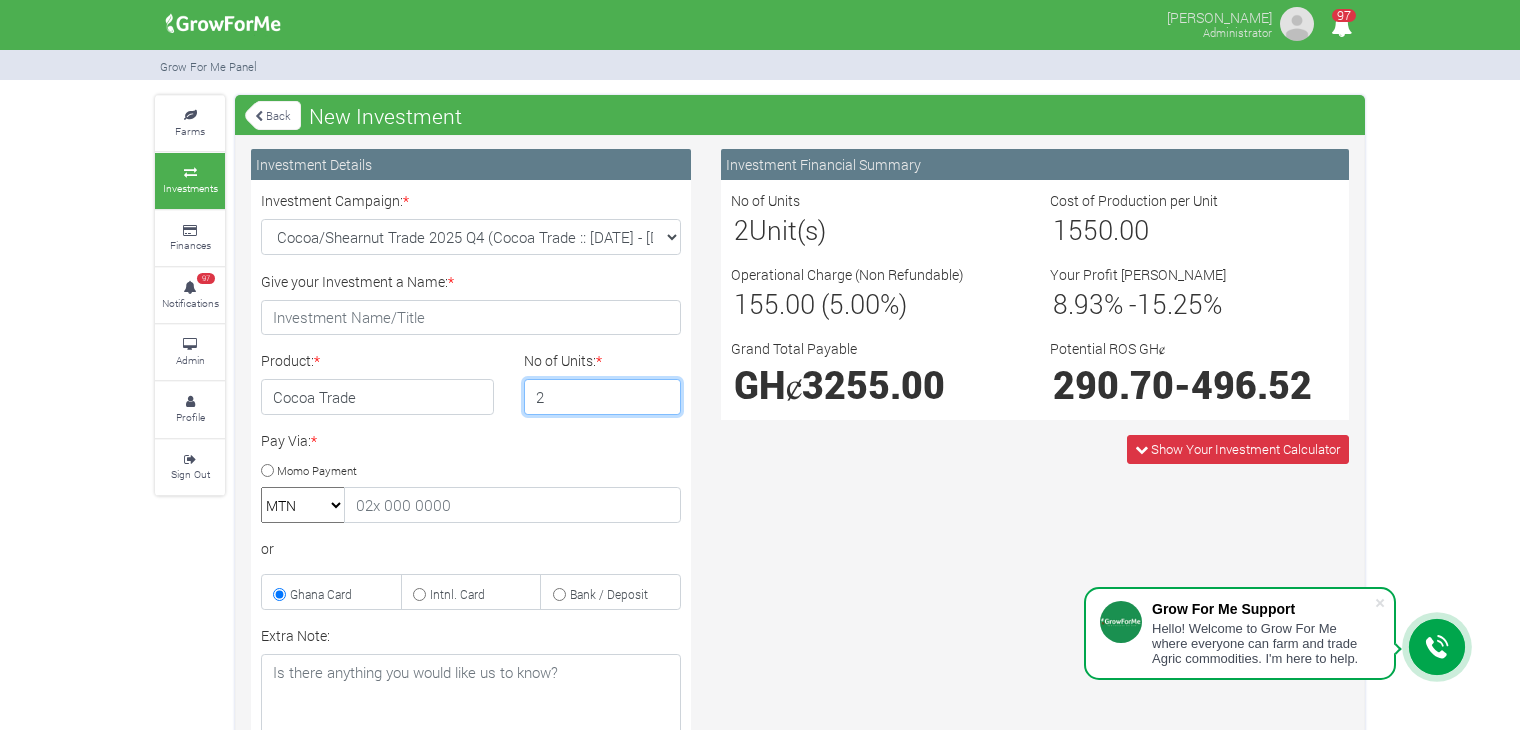 click on "2" at bounding box center [603, 397] 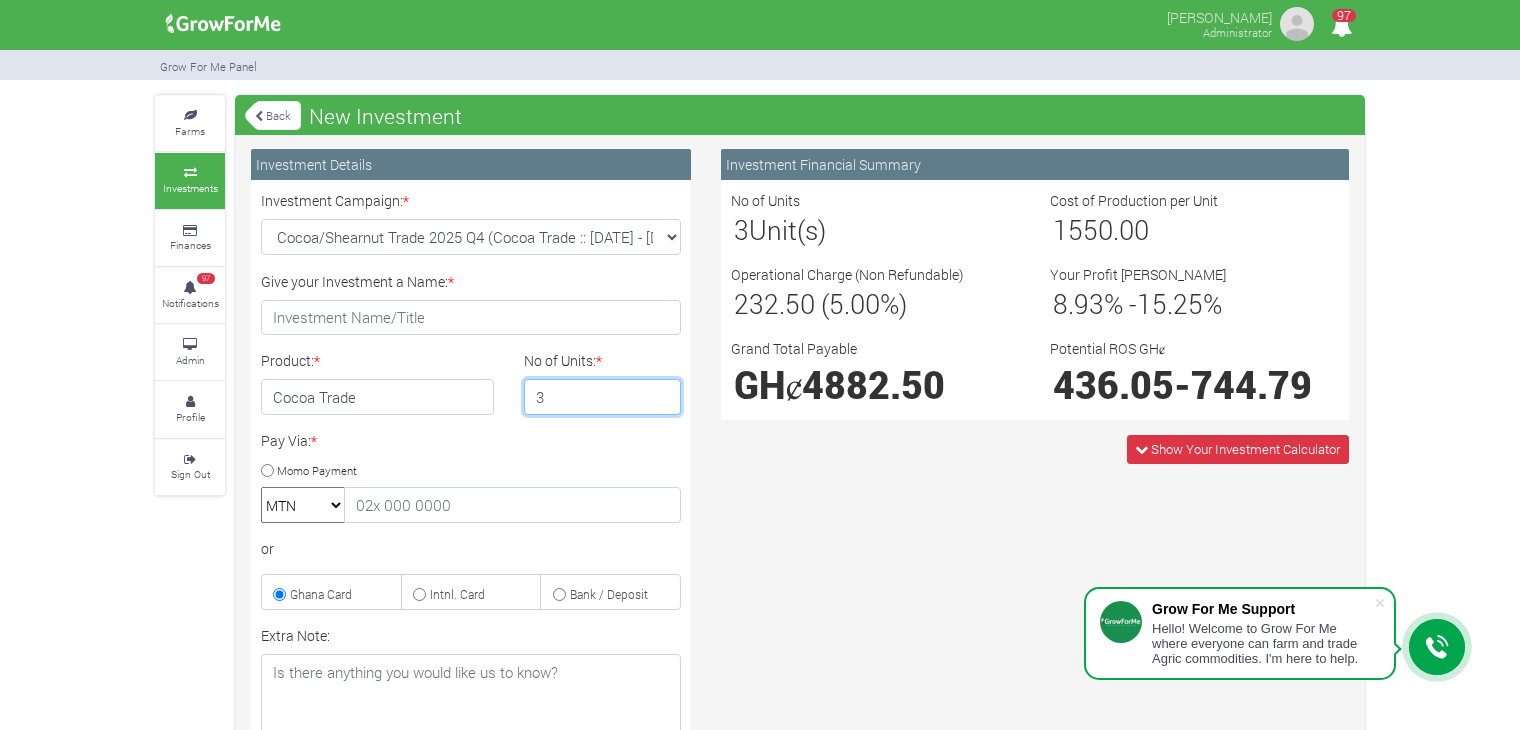 click on "3" at bounding box center (603, 397) 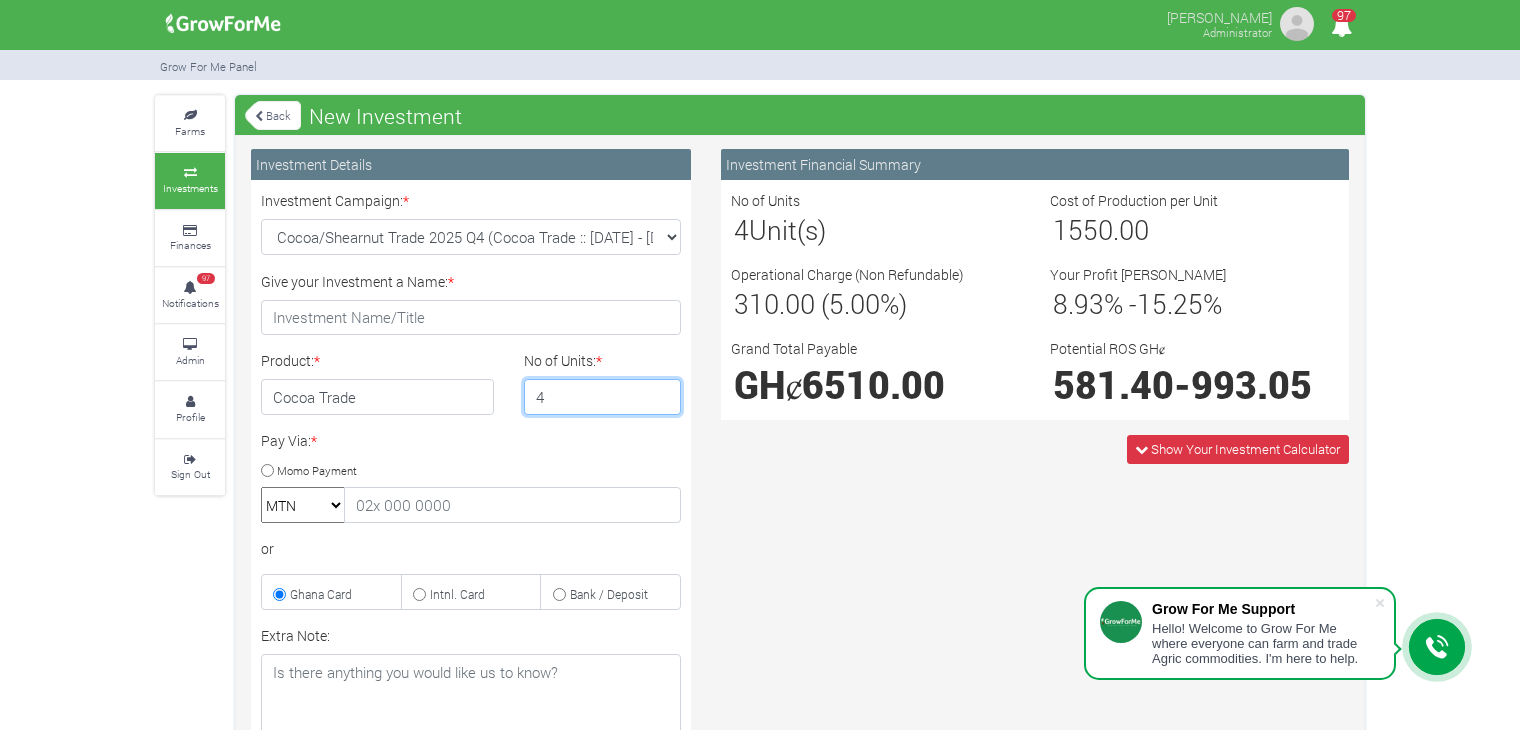 click on "4" at bounding box center (603, 397) 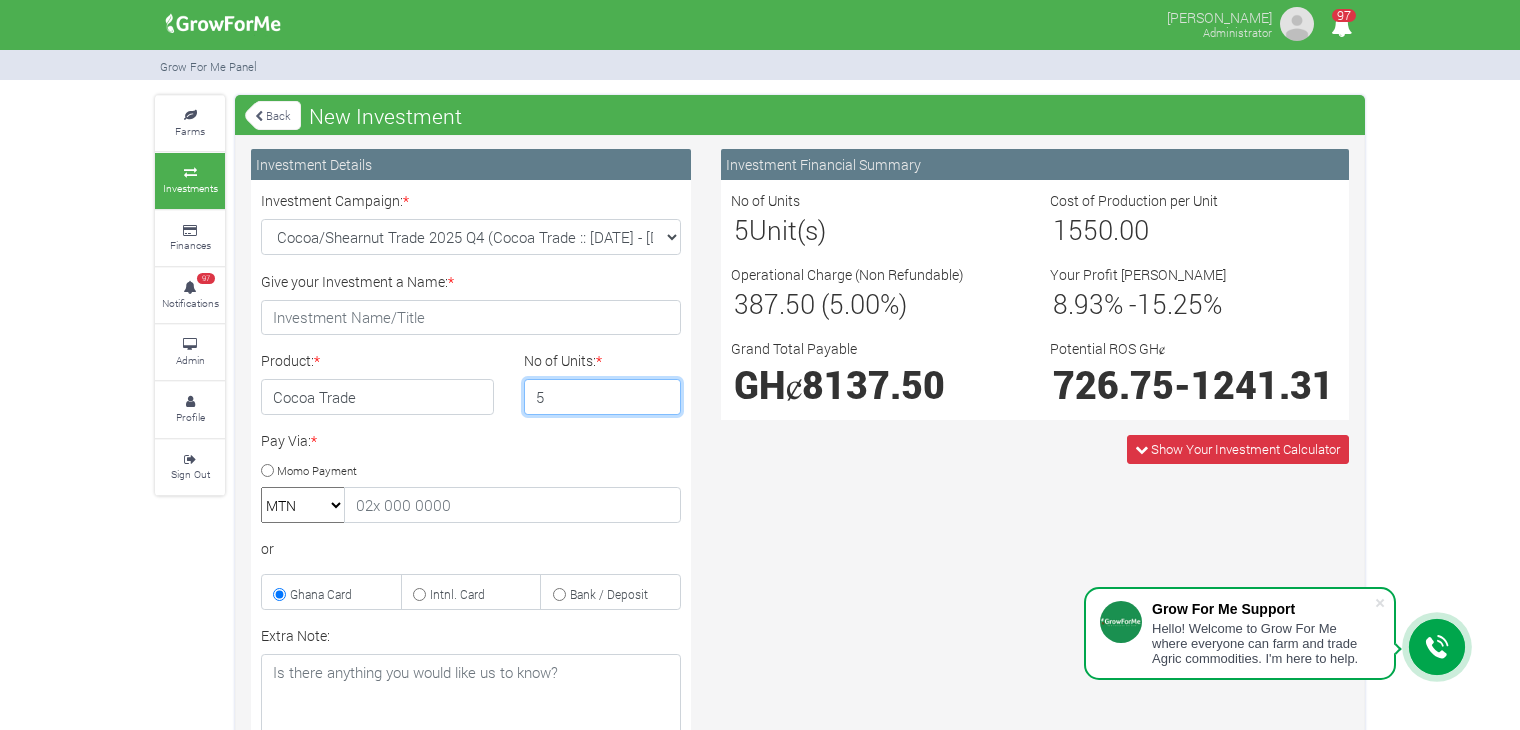 click on "5" at bounding box center [603, 397] 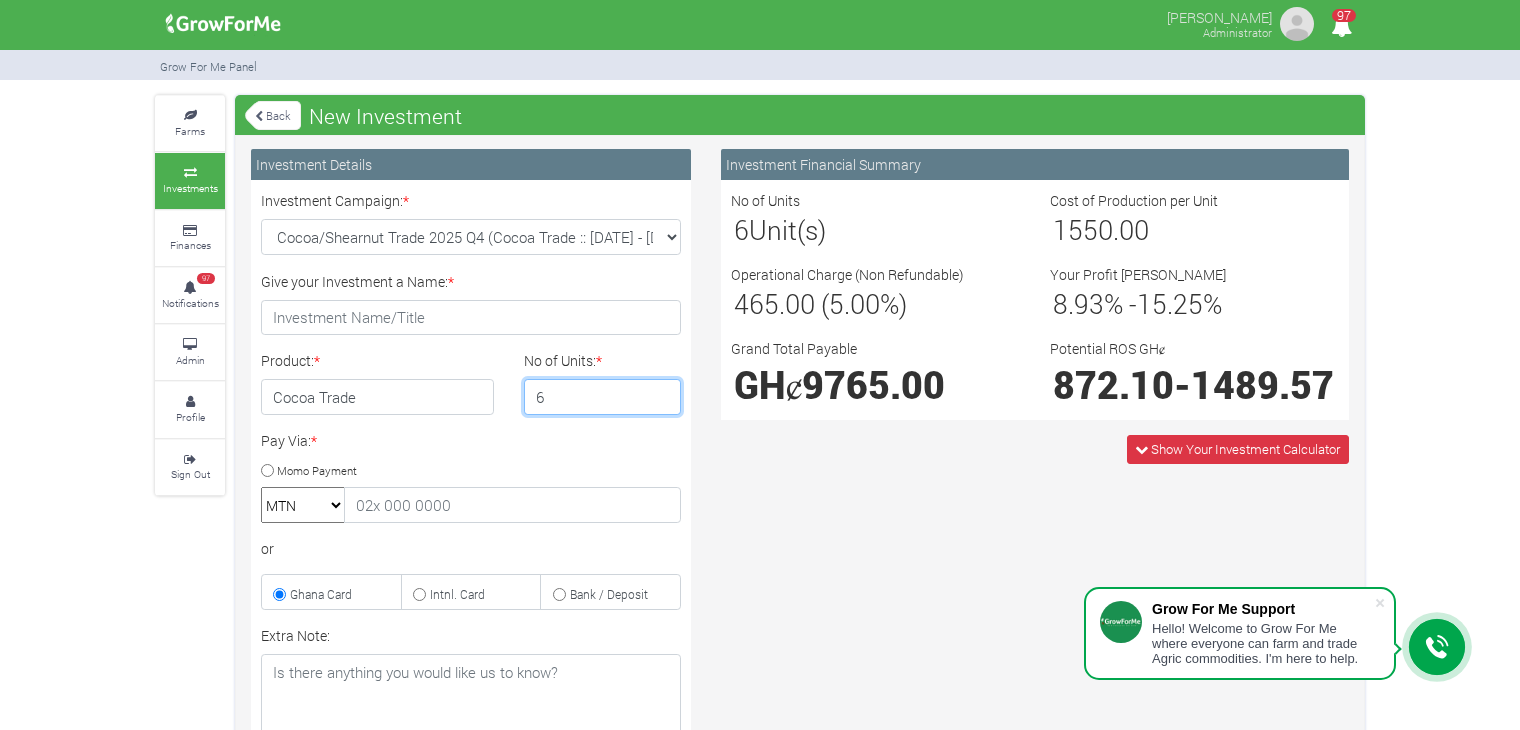 click on "6" at bounding box center [603, 397] 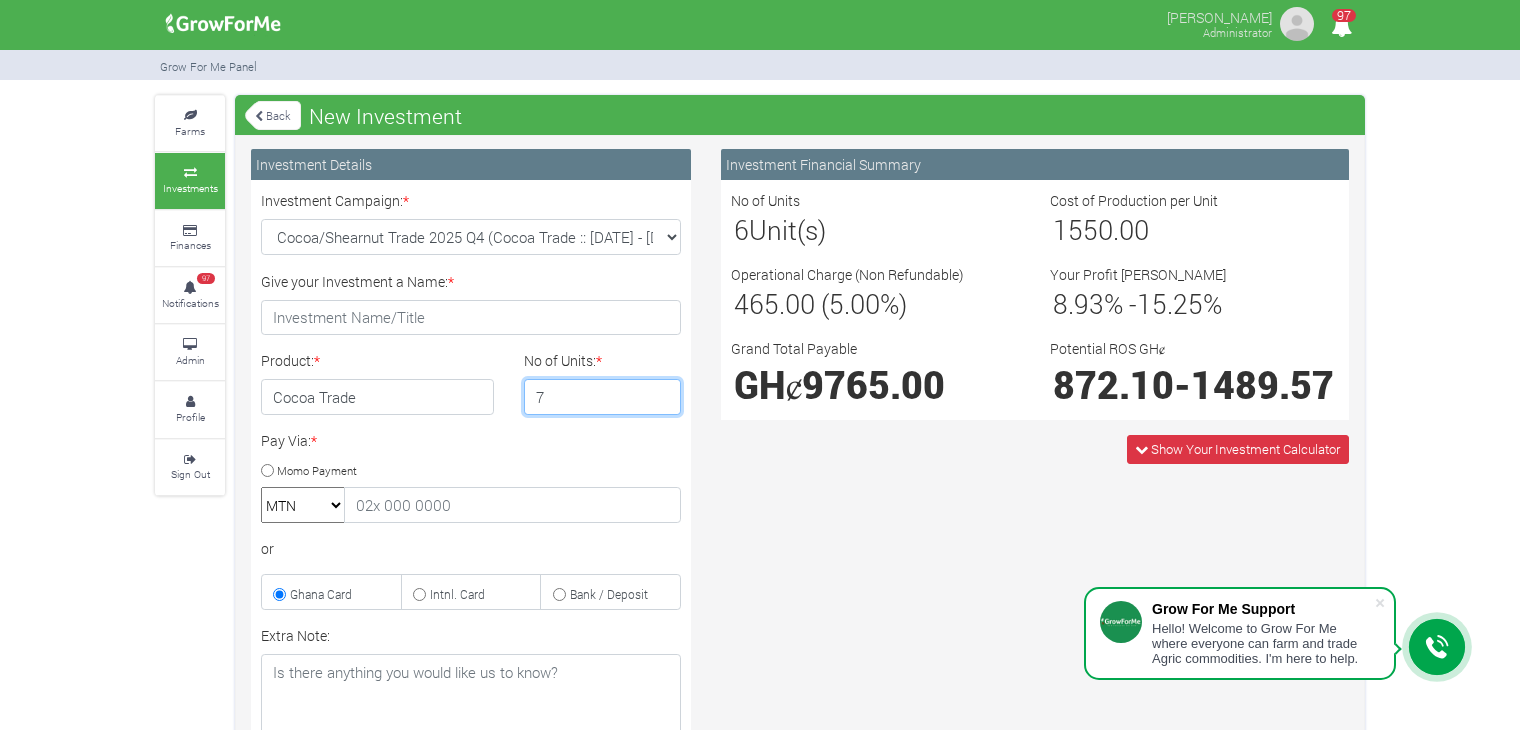 click on "7" at bounding box center (603, 397) 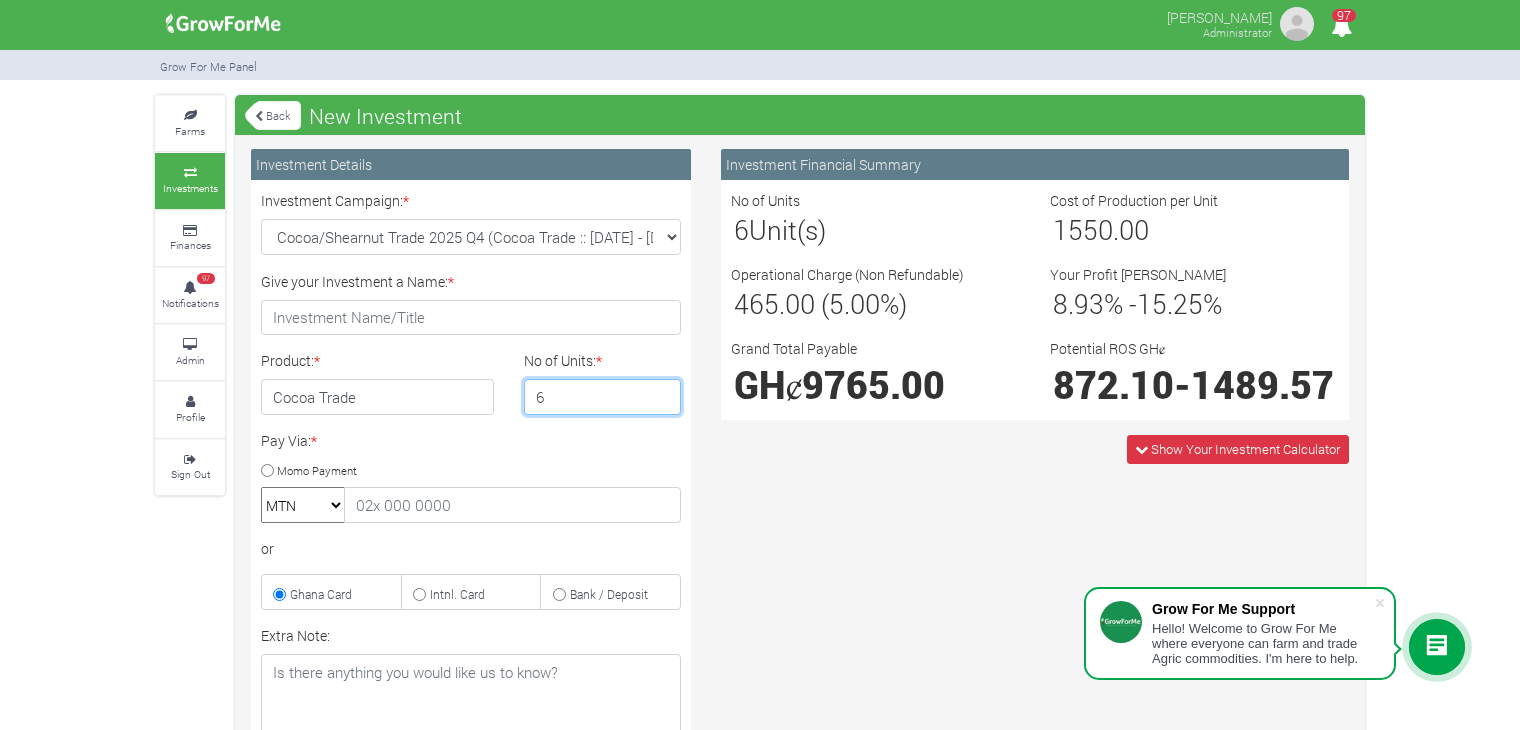 click on "6" at bounding box center [603, 397] 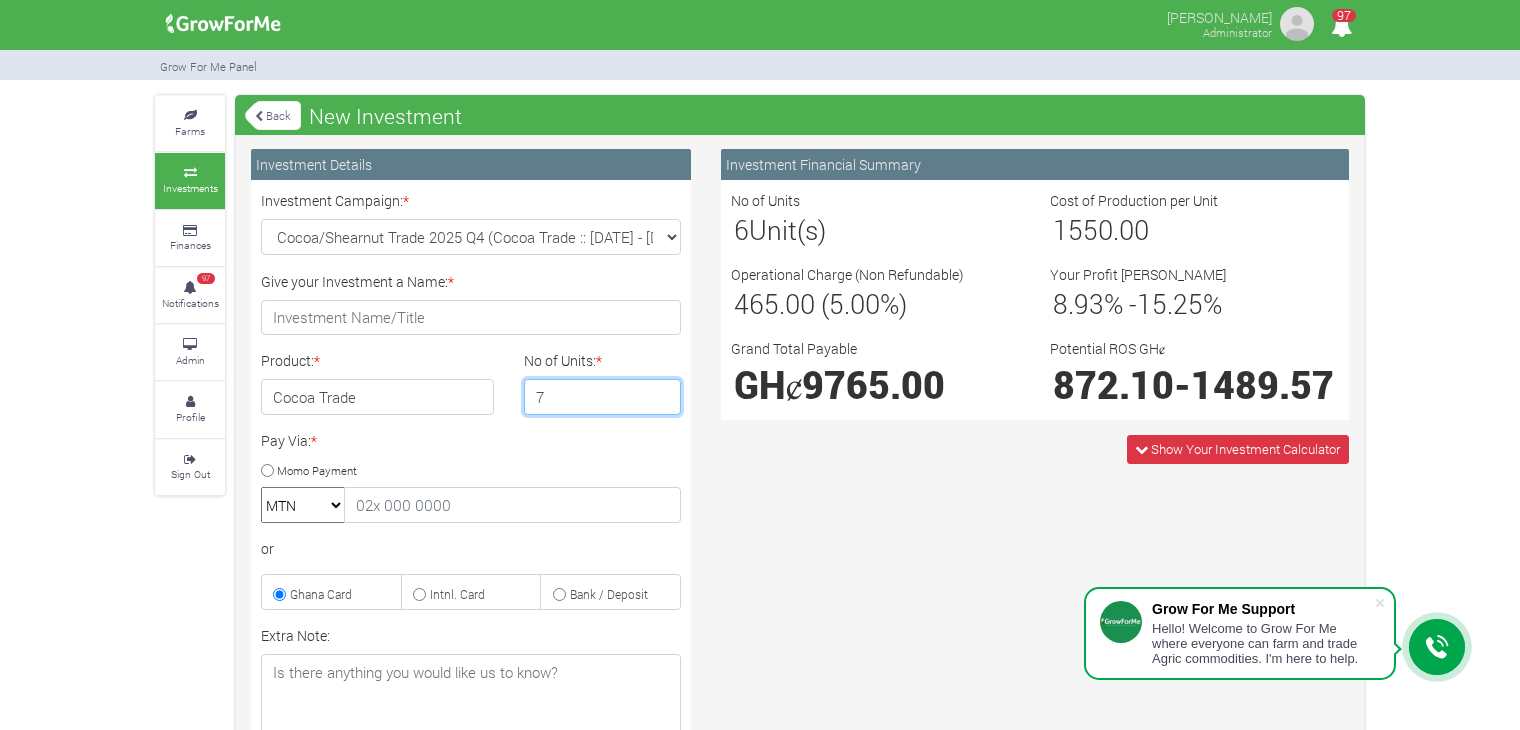 click on "7" at bounding box center [603, 397] 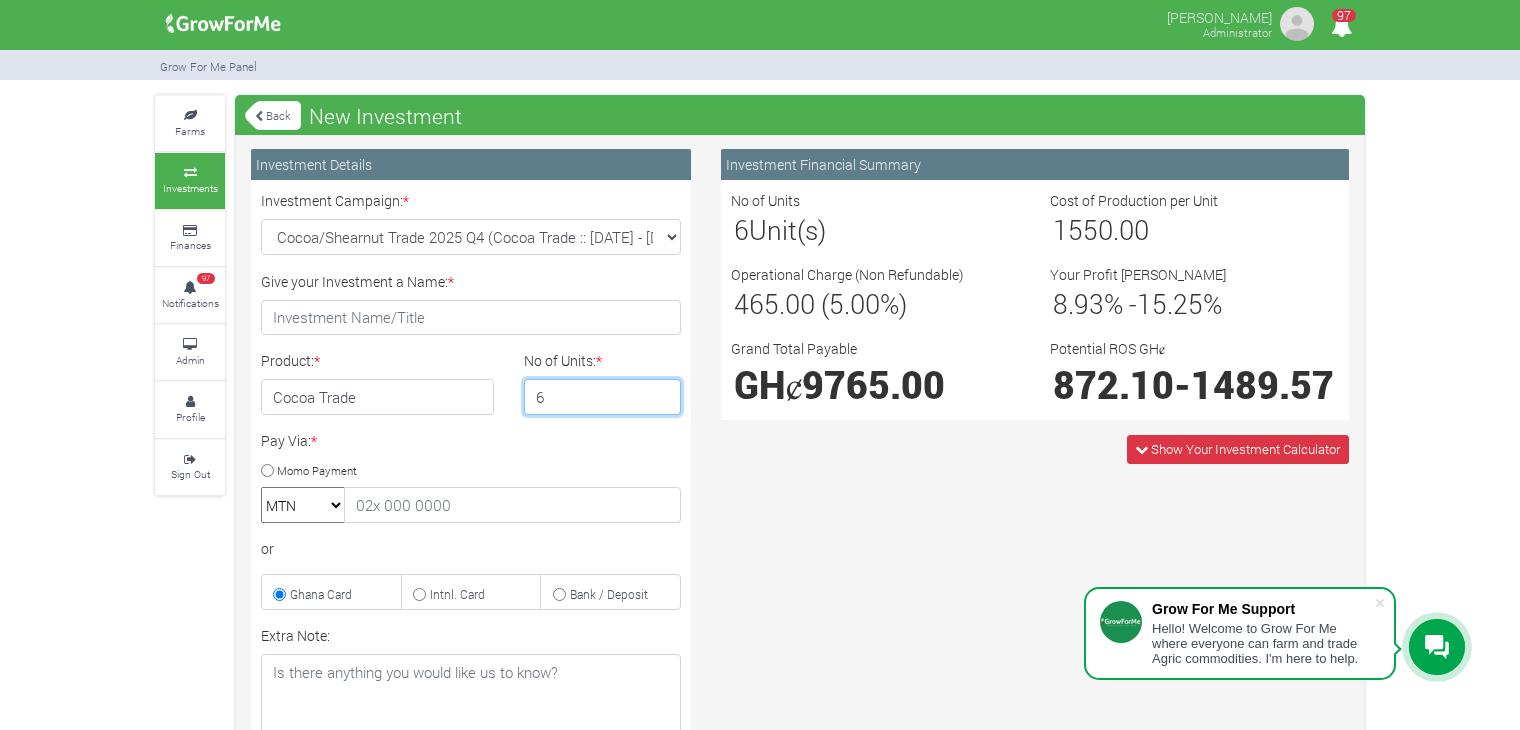 click on "6" at bounding box center [603, 397] 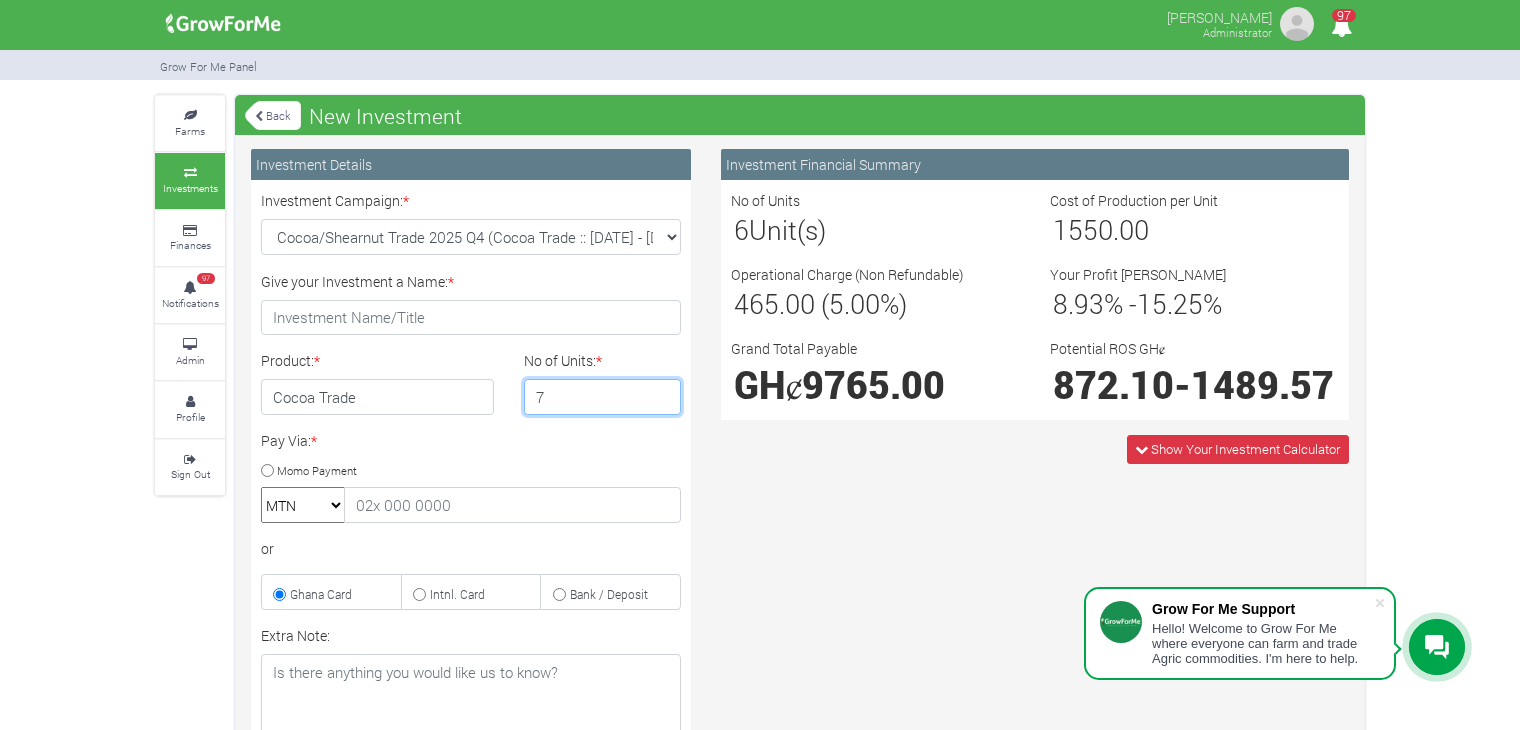click on "7" at bounding box center (603, 397) 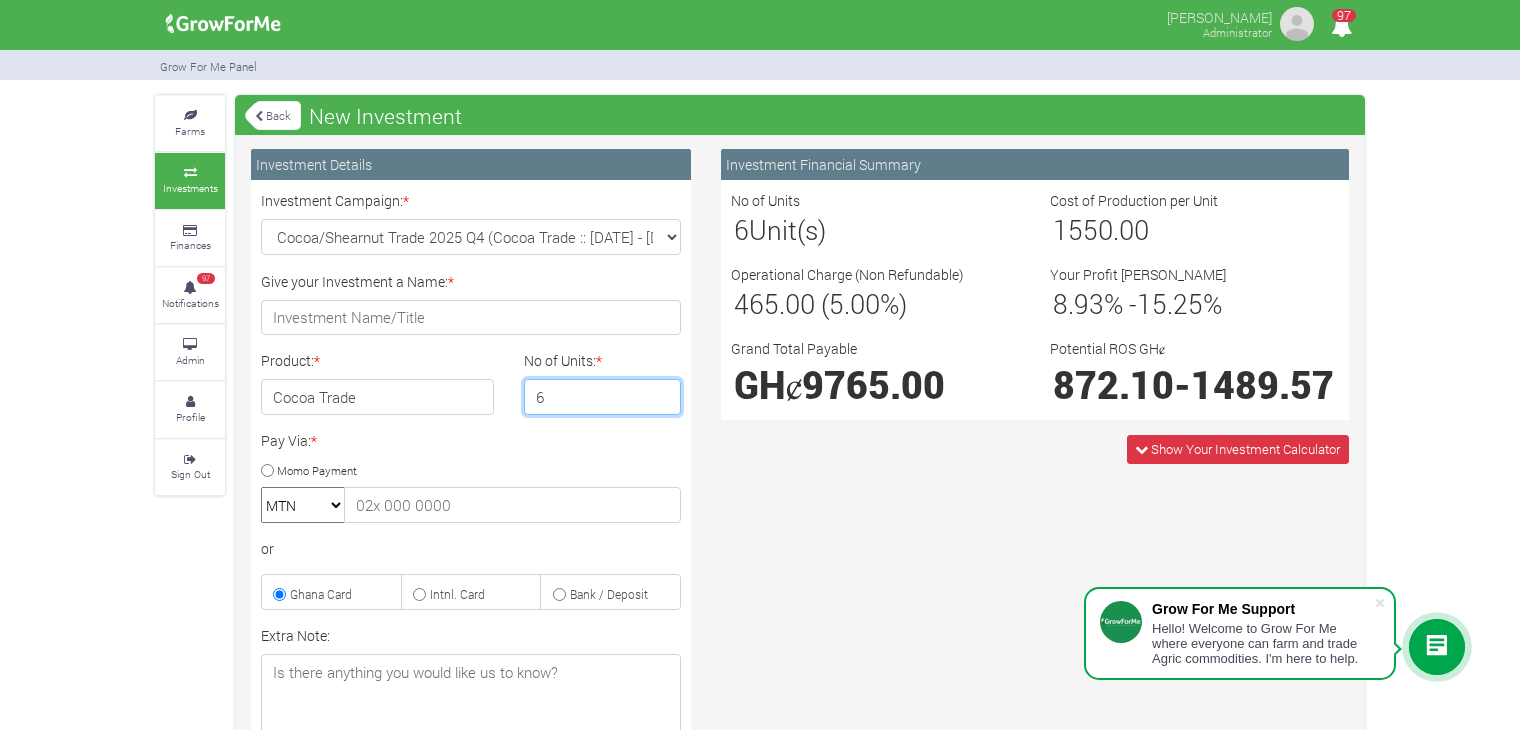 click on "6" at bounding box center (603, 397) 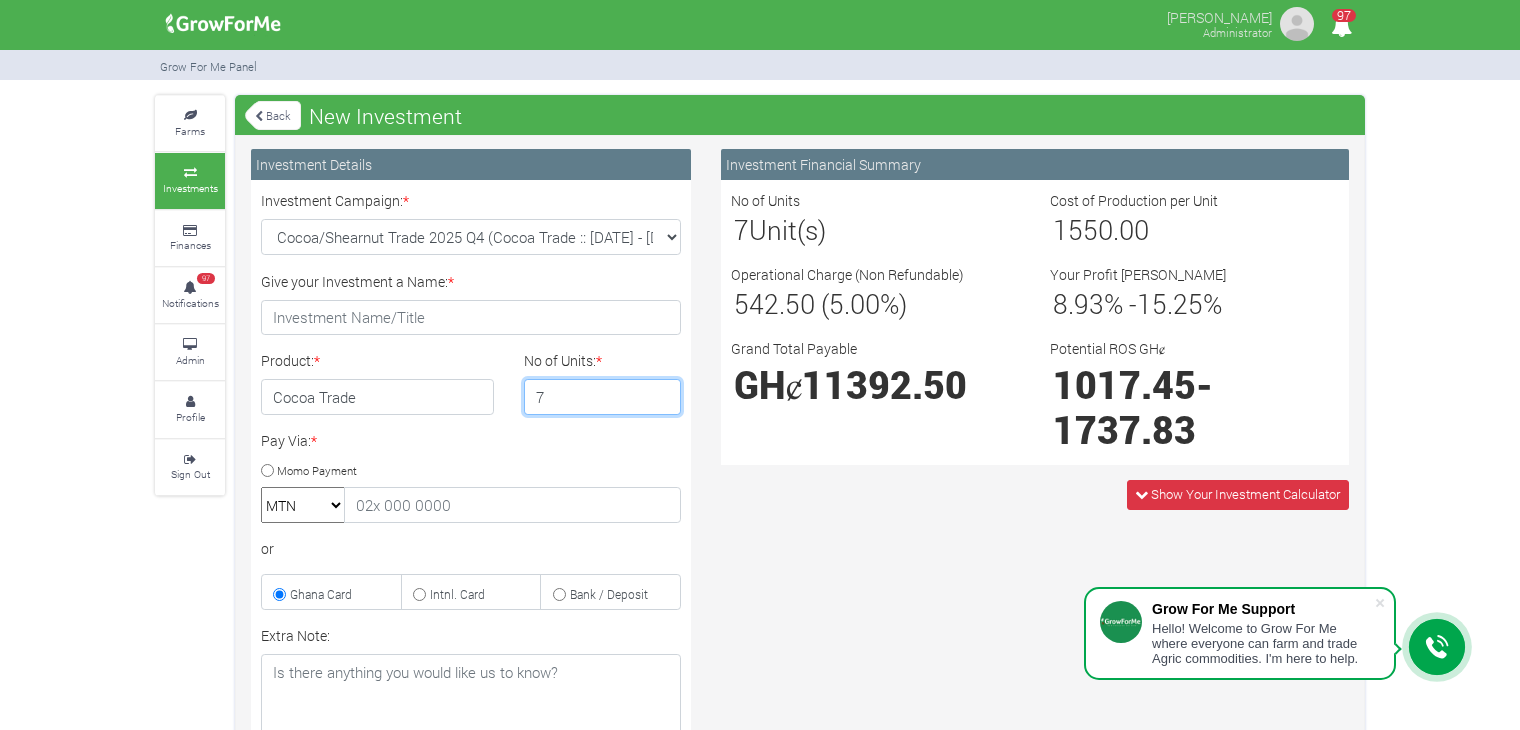 click on "7" at bounding box center [603, 397] 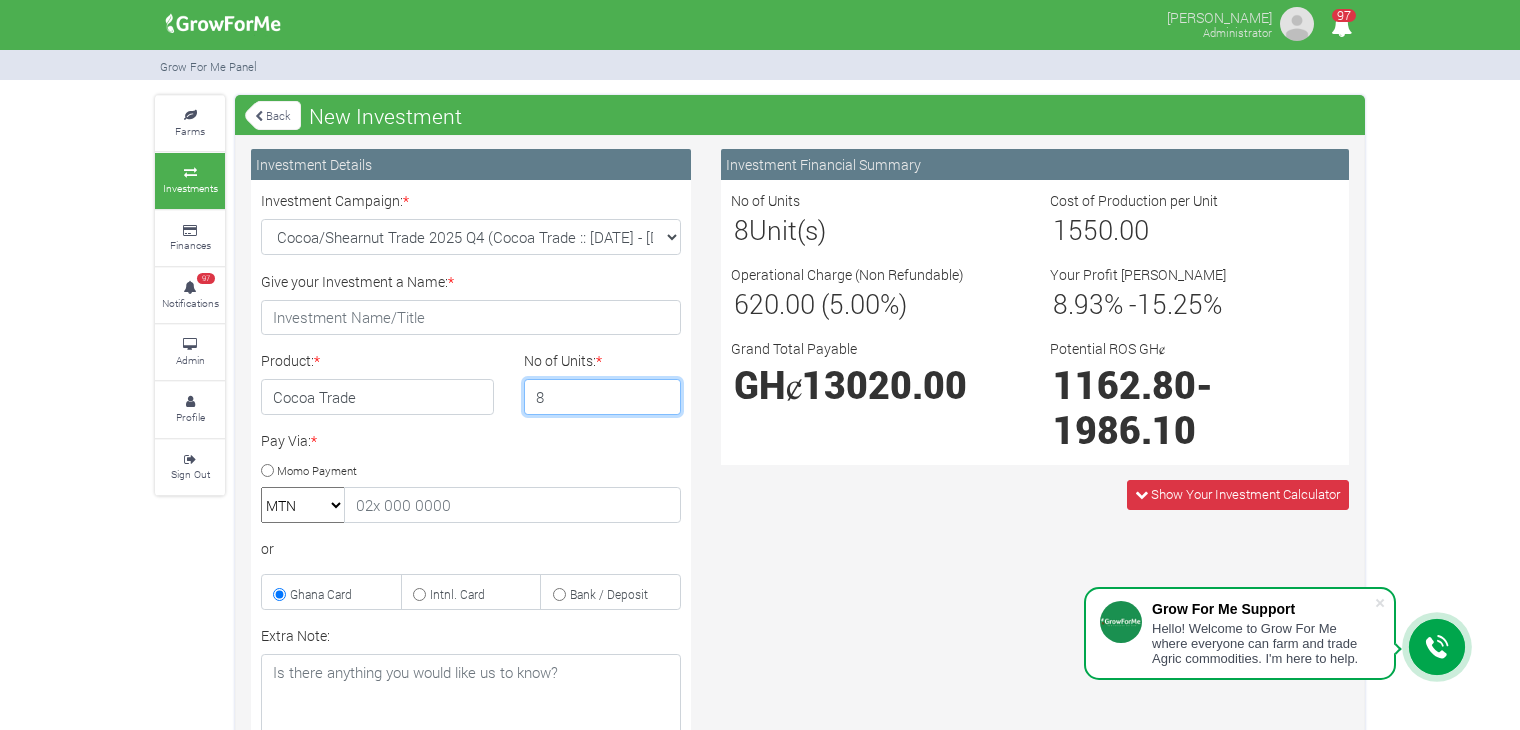 click on "8" at bounding box center [603, 397] 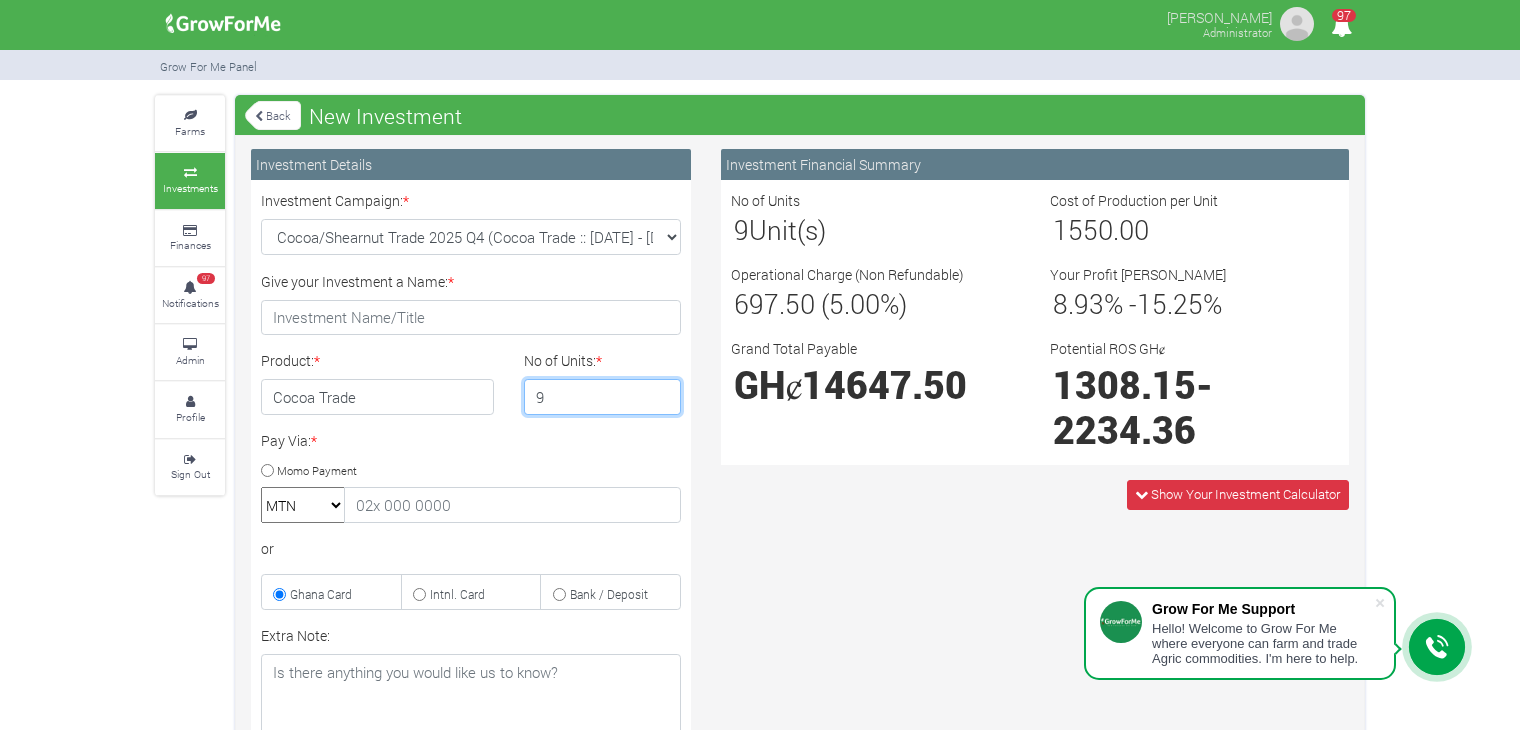 click on "9" at bounding box center [603, 397] 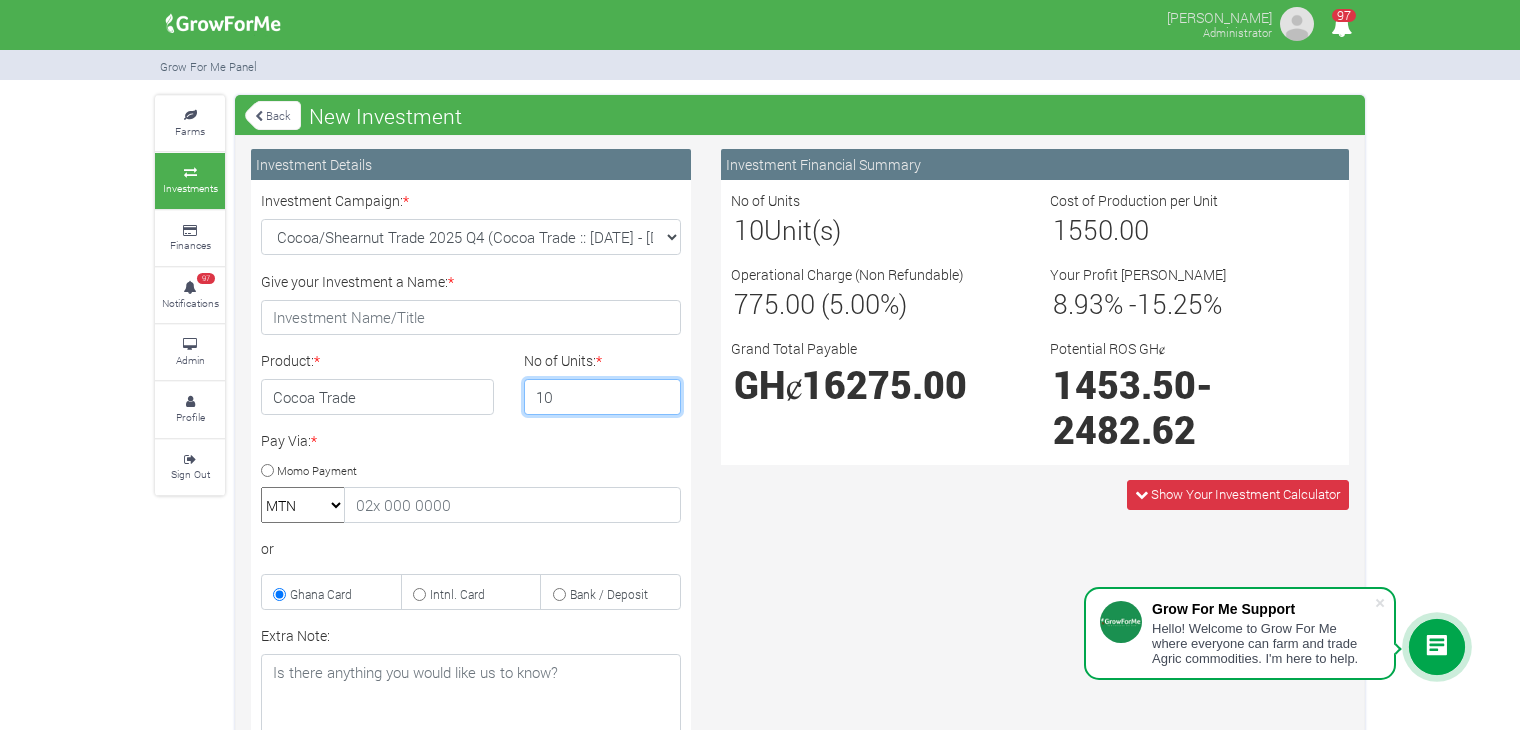 click on "10" at bounding box center [603, 397] 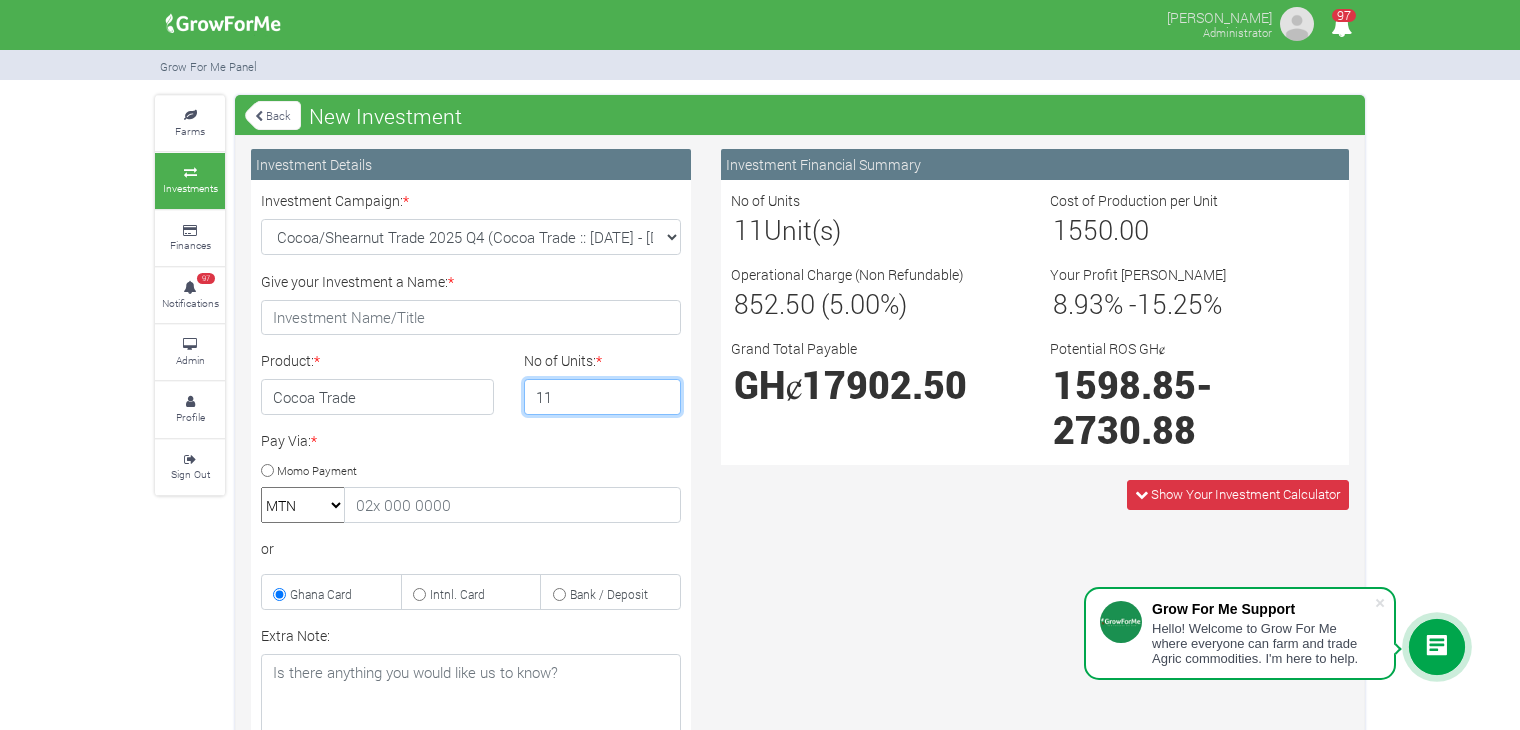 click on "11" at bounding box center (603, 397) 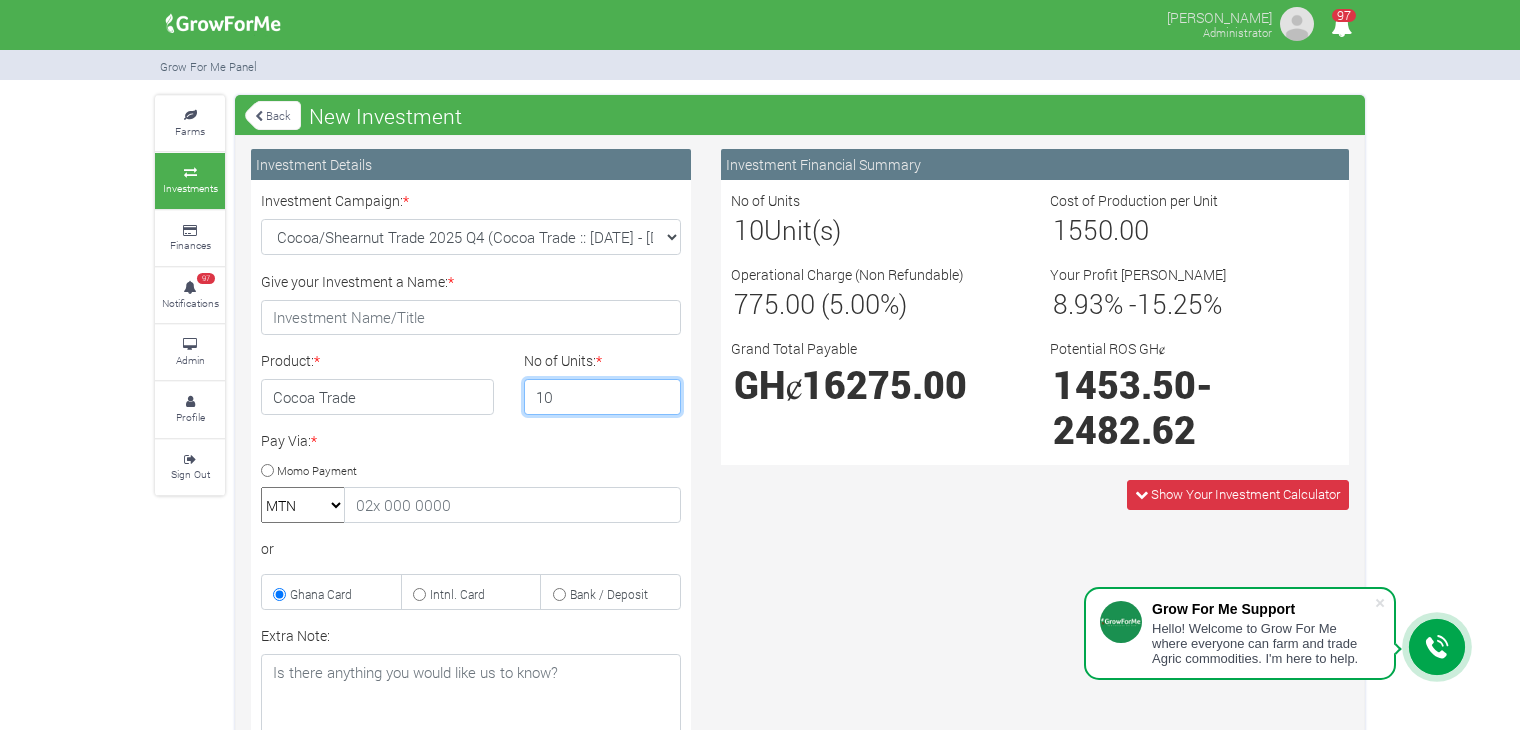 click on "10" at bounding box center (603, 397) 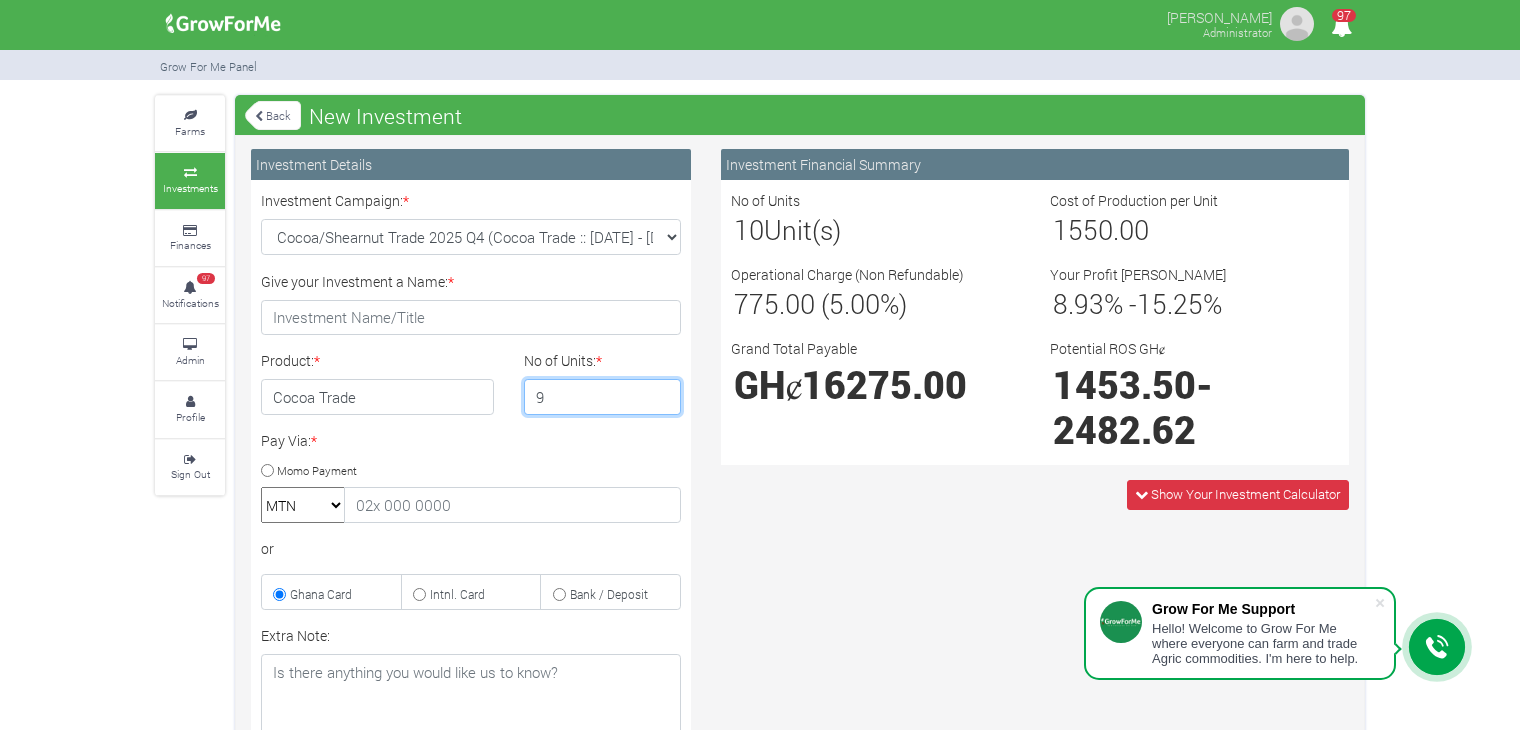 click on "9" at bounding box center [603, 397] 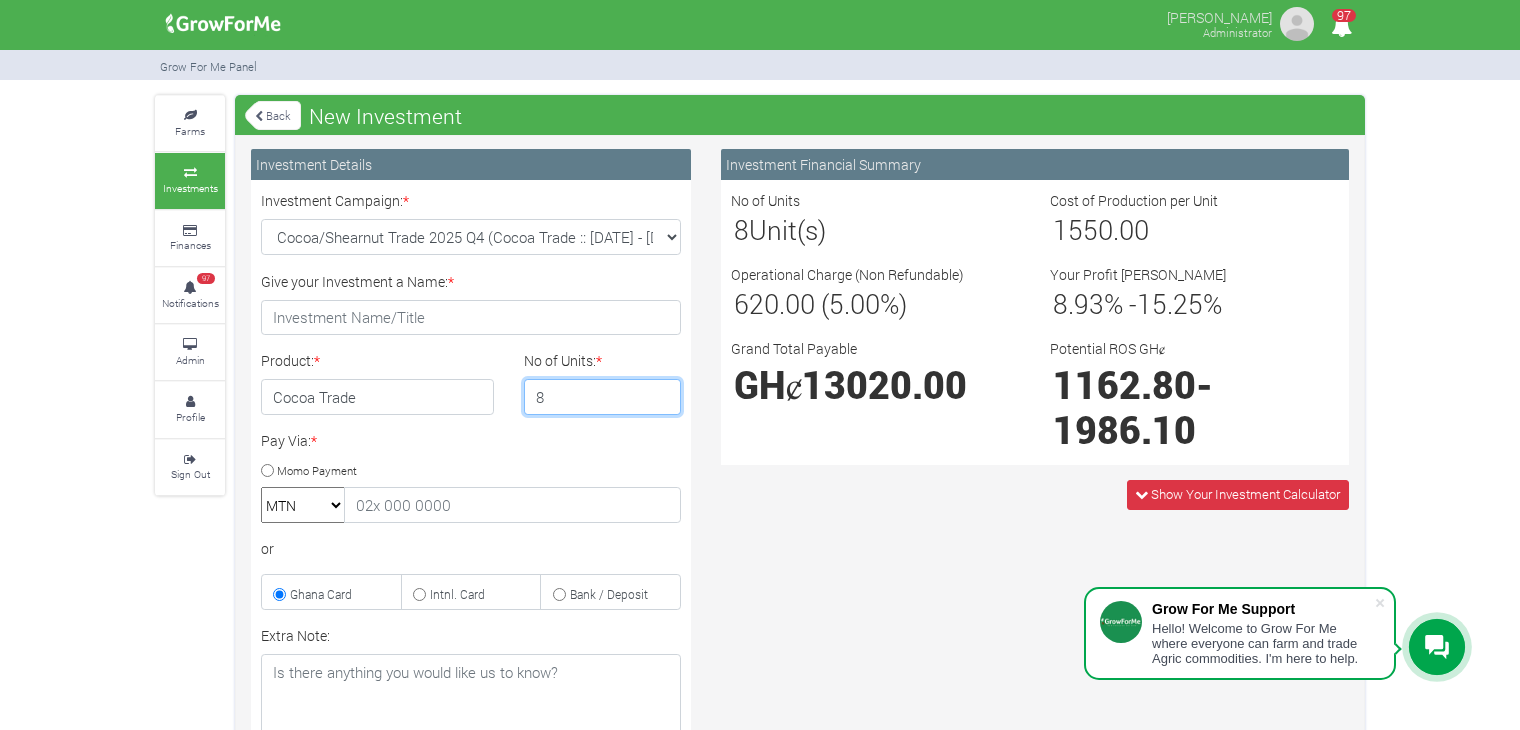 click on "8" at bounding box center [603, 397] 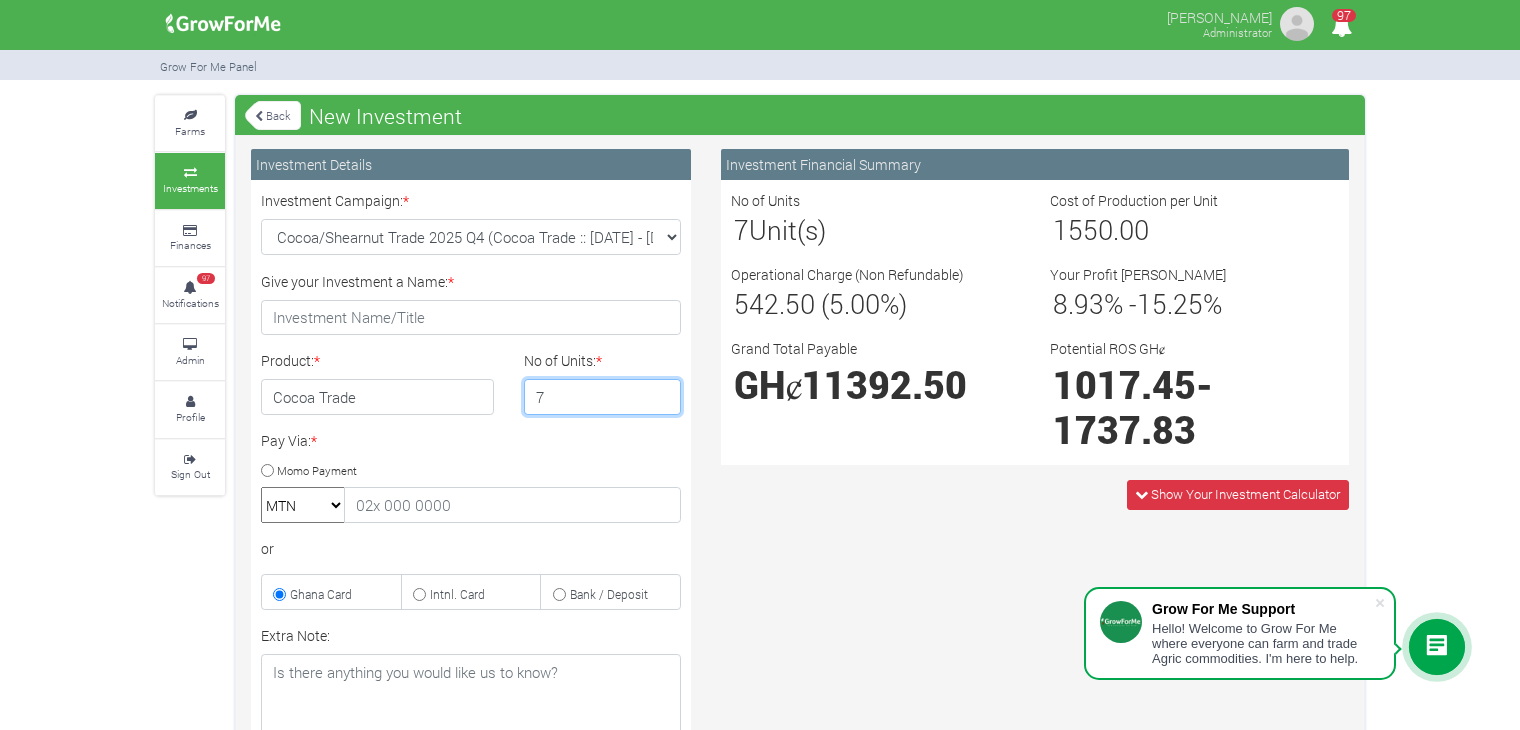 click on "7" at bounding box center [603, 397] 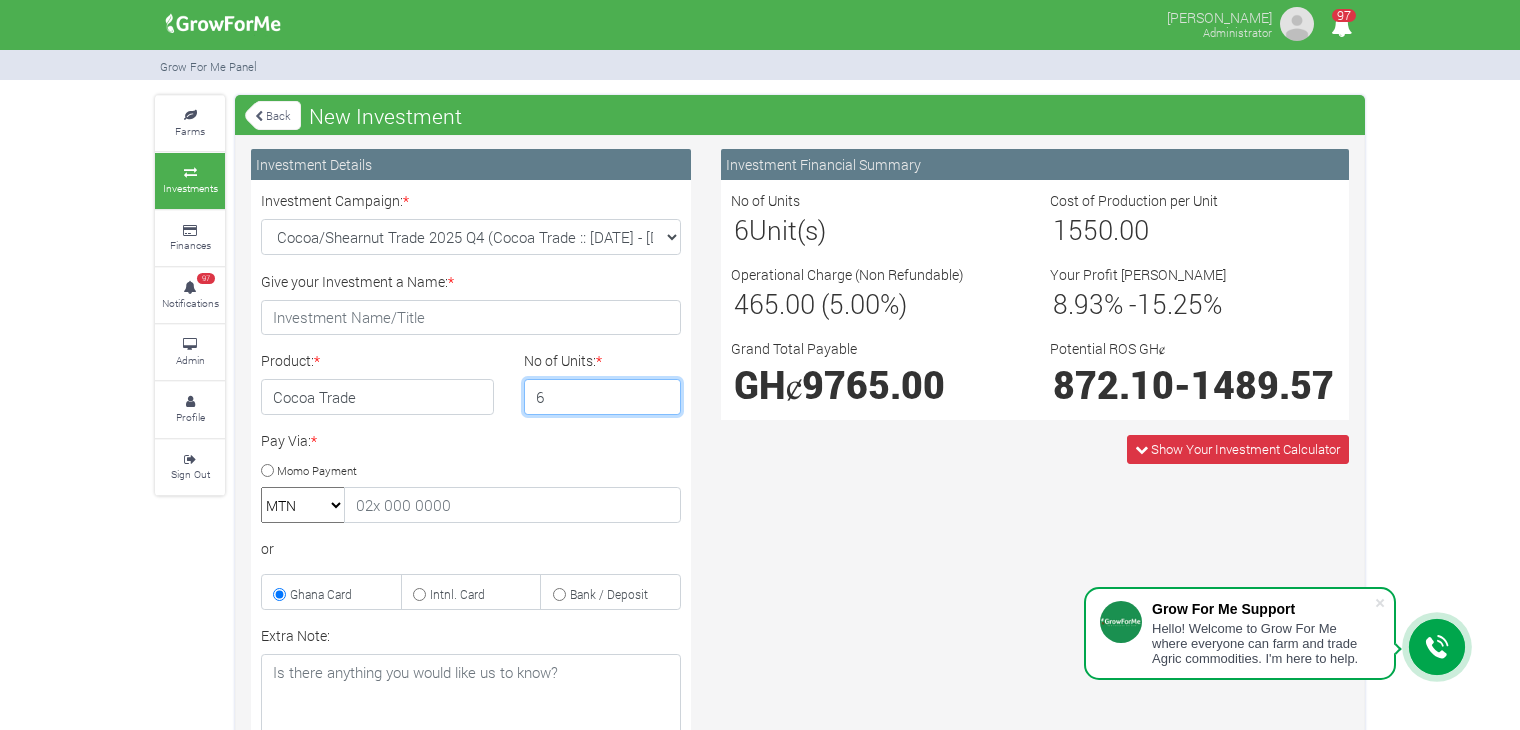 click on "6" at bounding box center [603, 397] 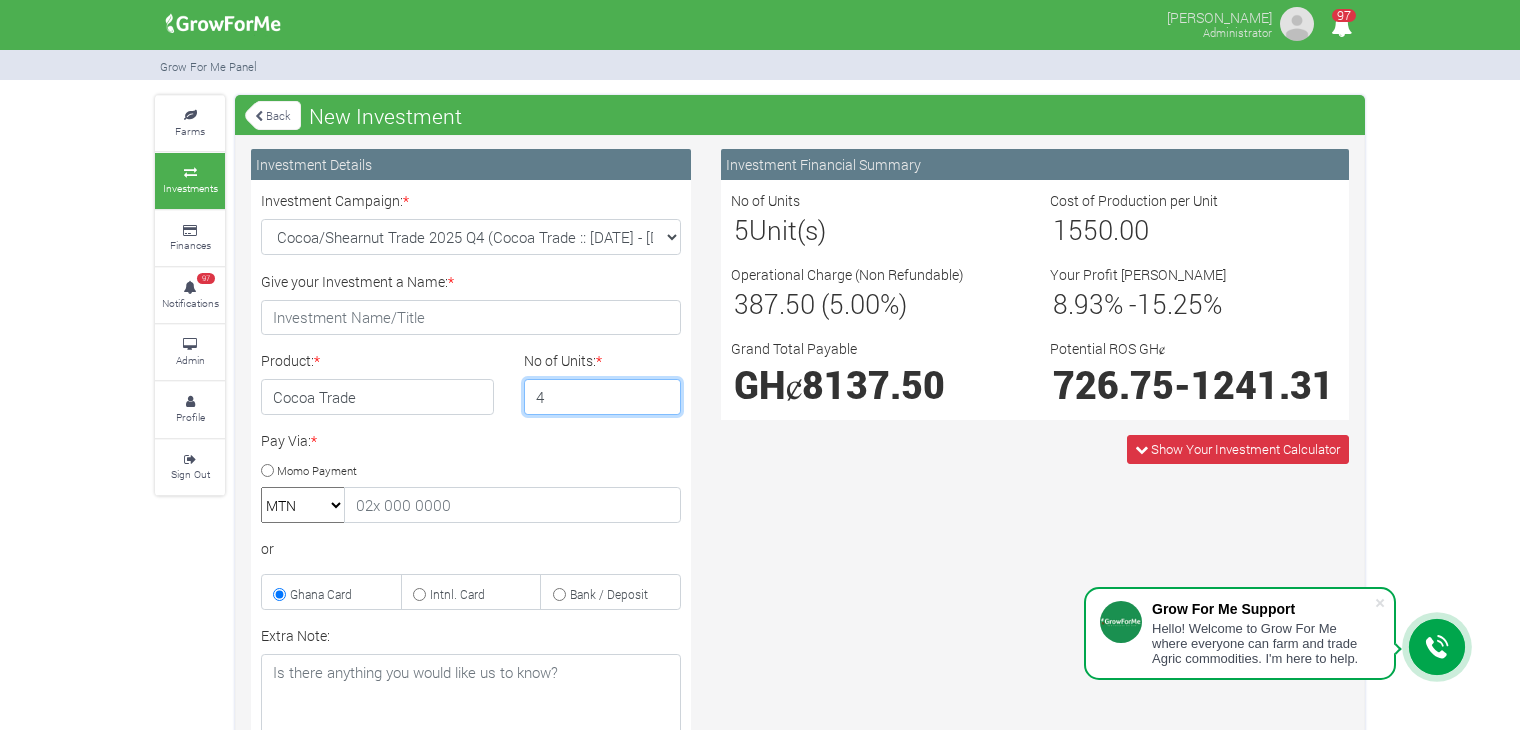 click on "4" at bounding box center (603, 397) 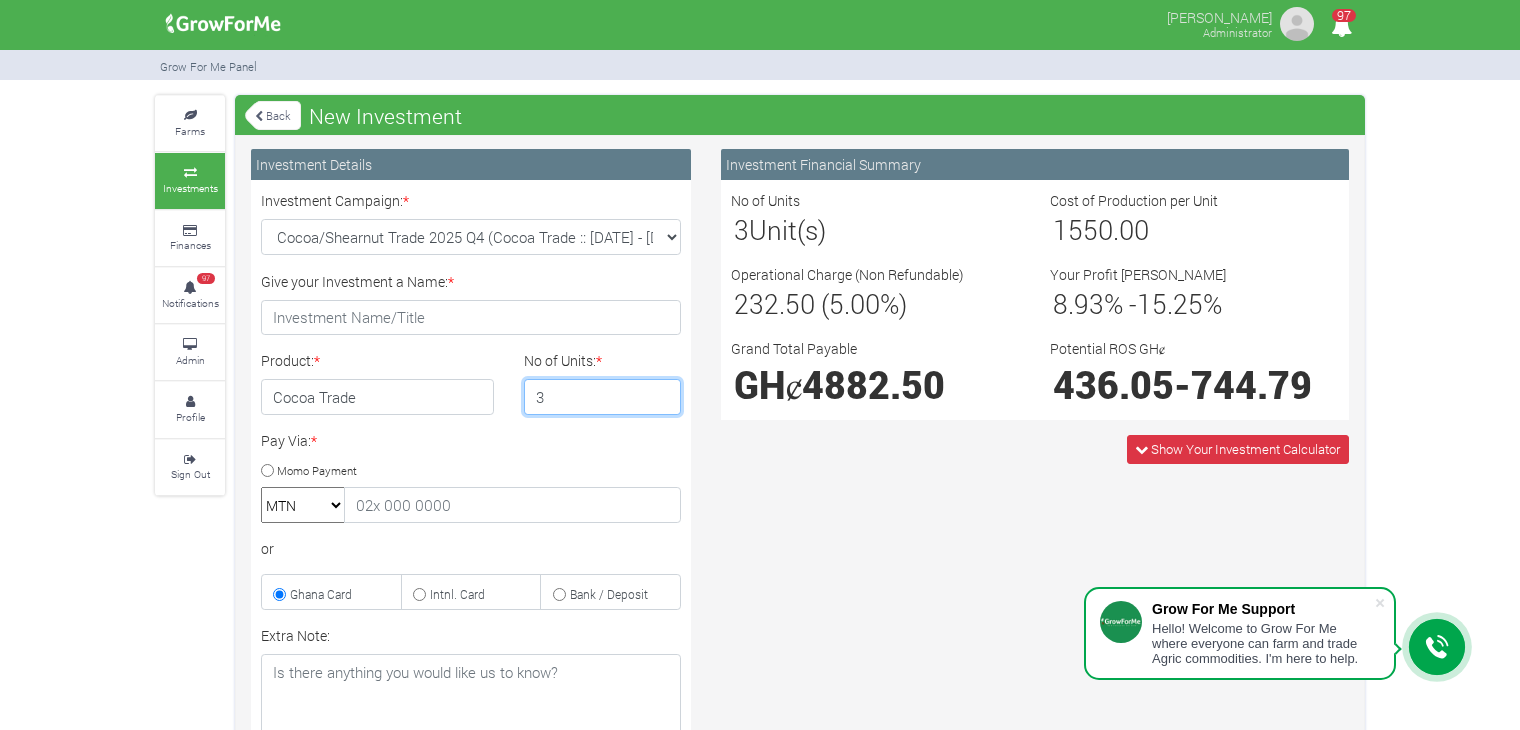 click on "3" at bounding box center [603, 397] 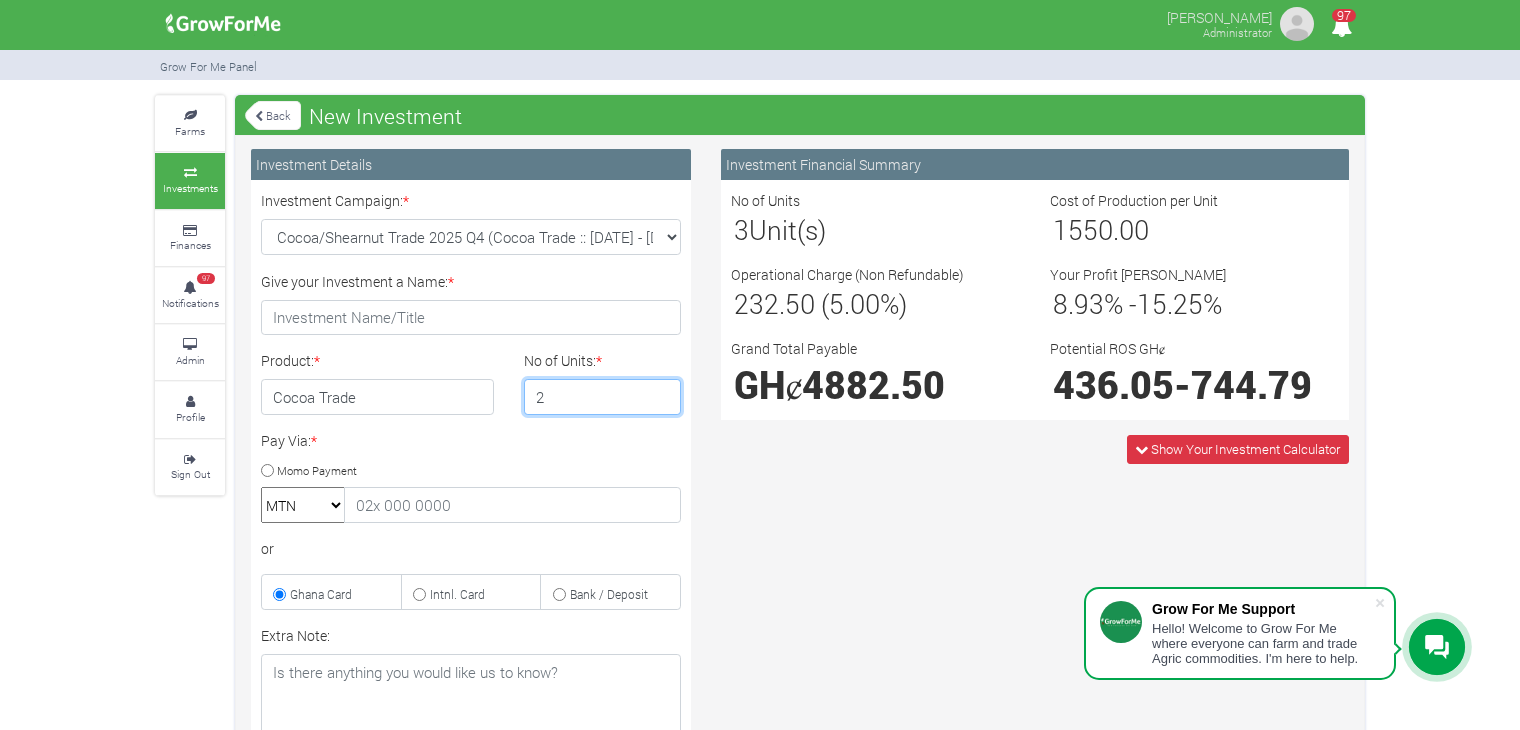 click on "2" at bounding box center [603, 397] 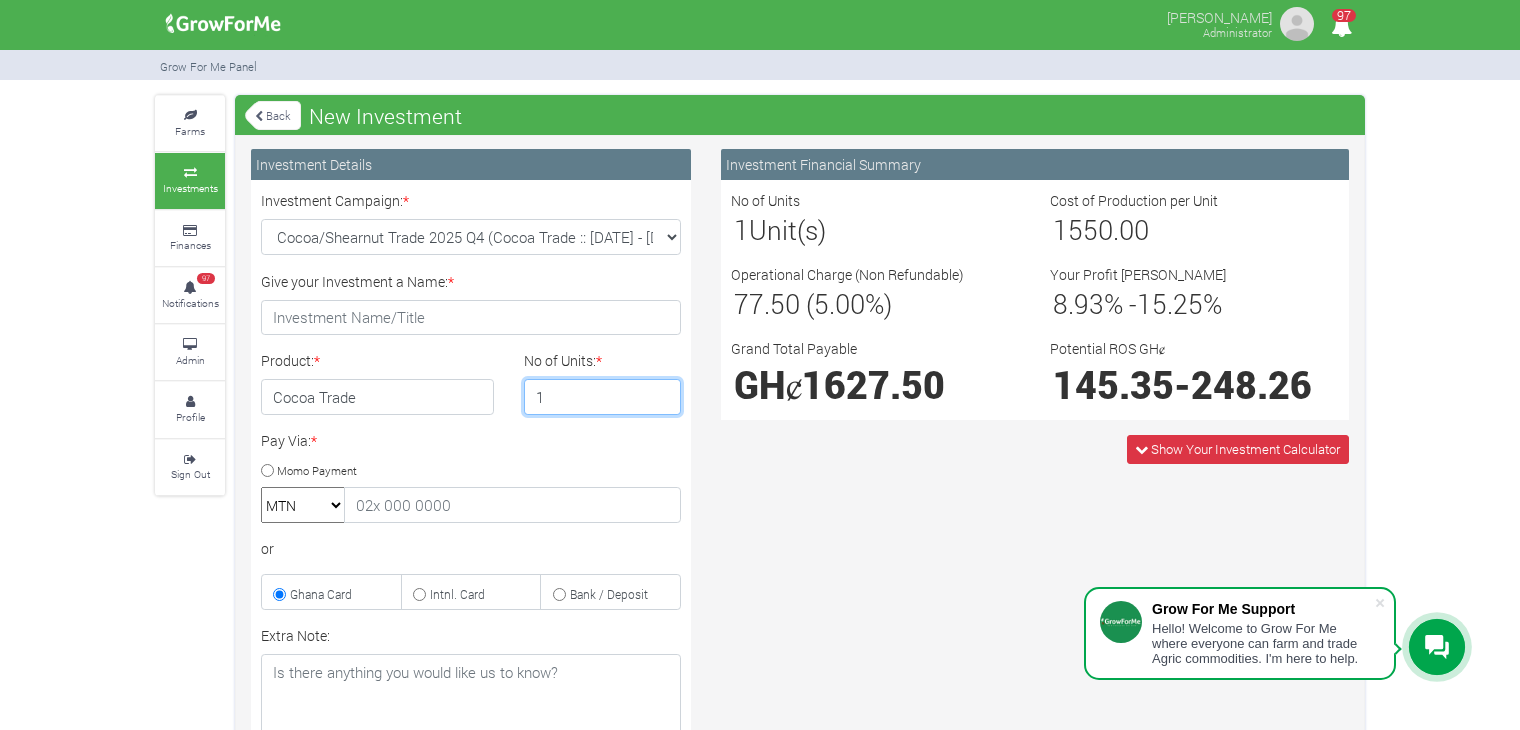 click on "1" at bounding box center (603, 397) 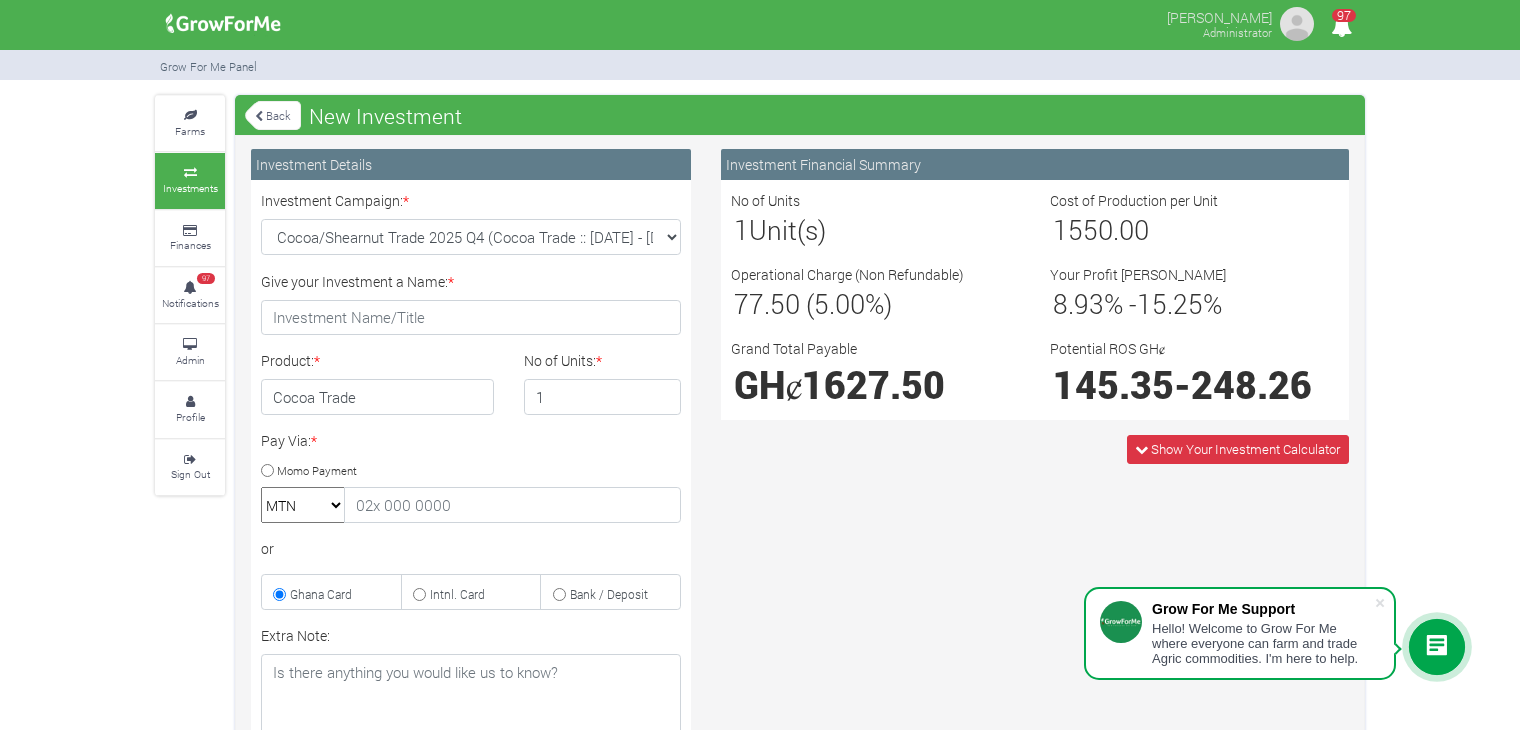 click on "Investment Financial Summary
No of Units
1  Unit(s)
Cost of Production per Unit
1550.00
Operational Charge (Non Refundable)
77.50 (5.00%)
Your Profit Margin
8.93 % -  15.25 %
Grand Total Payable GHȼ  1627.50 145.35" at bounding box center [1035, 314] 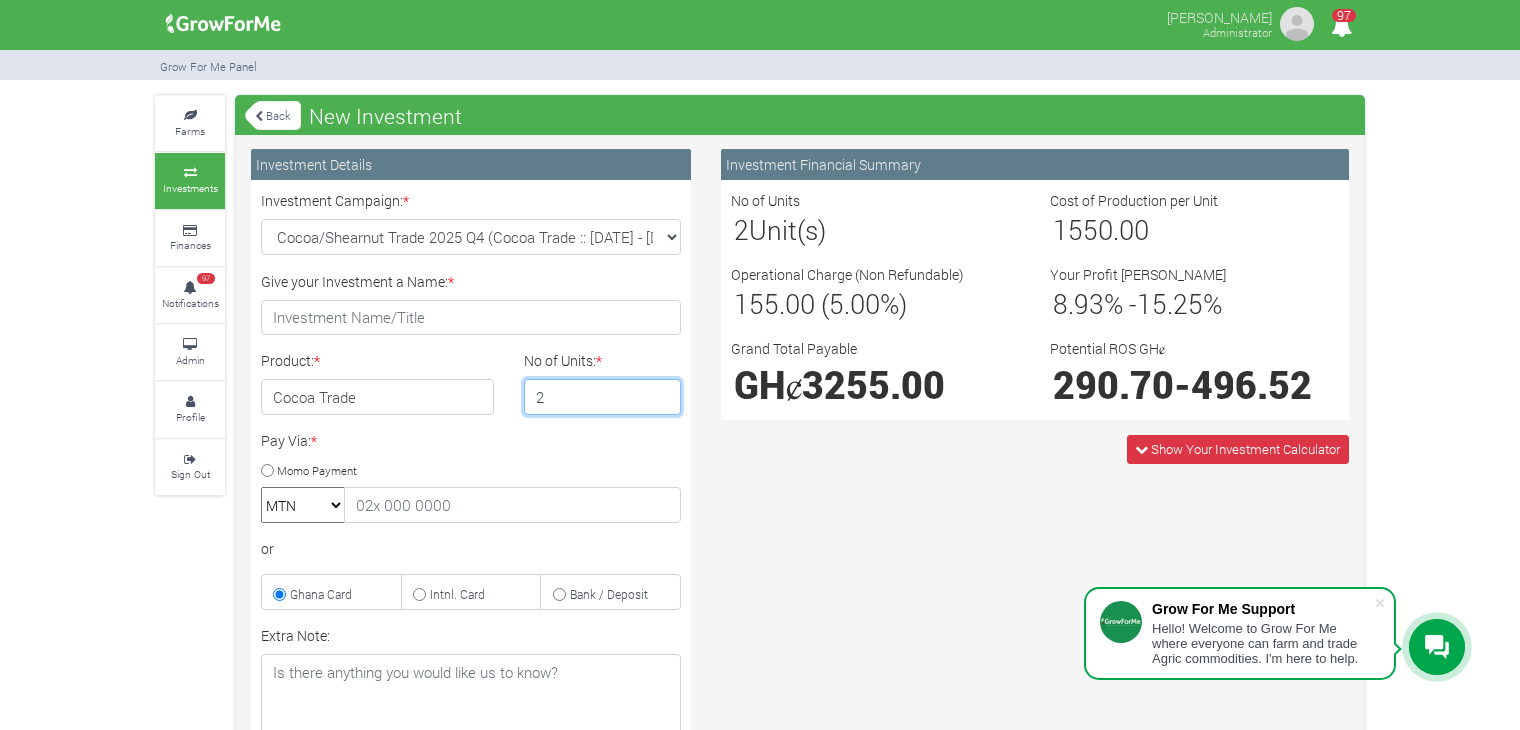 type on "2" 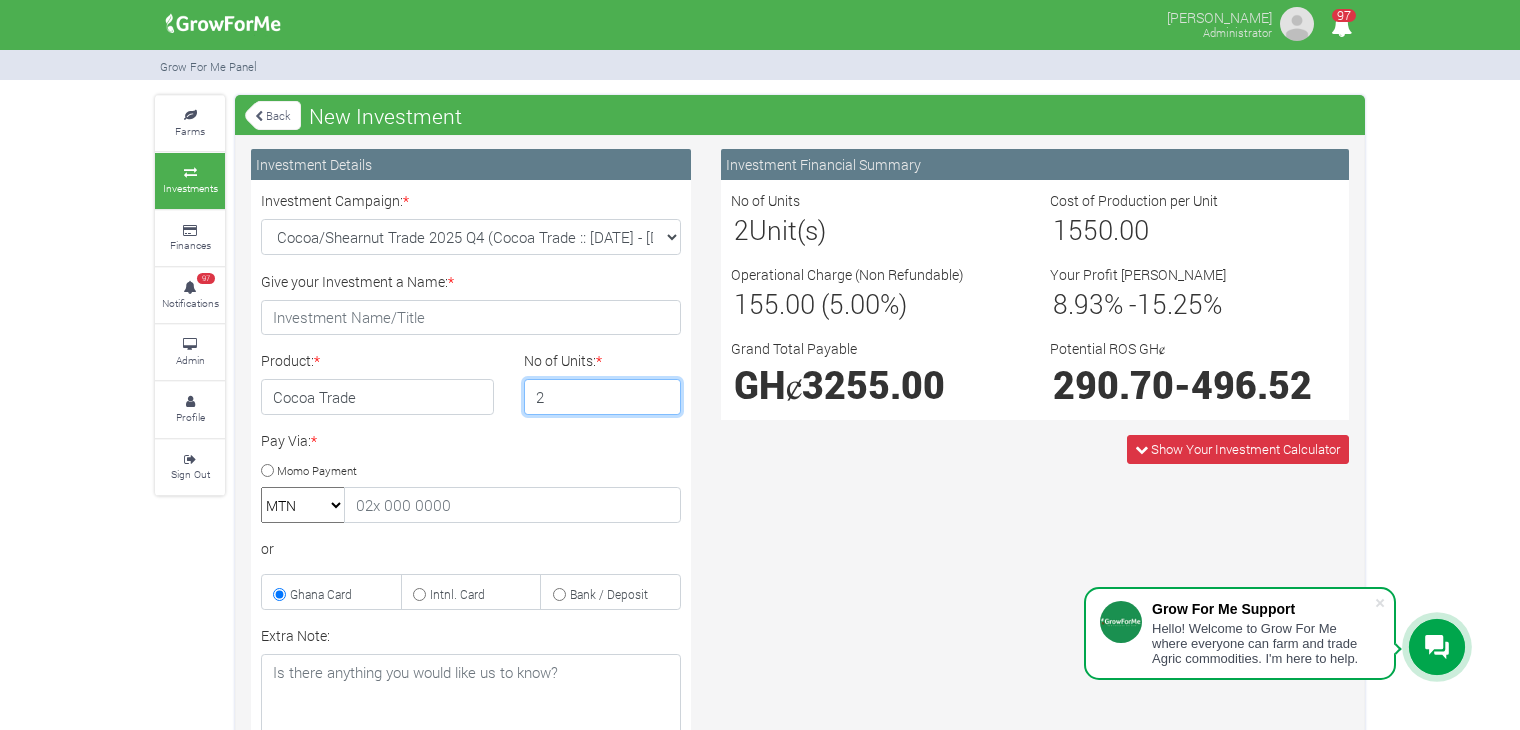 click on "2" at bounding box center [603, 397] 